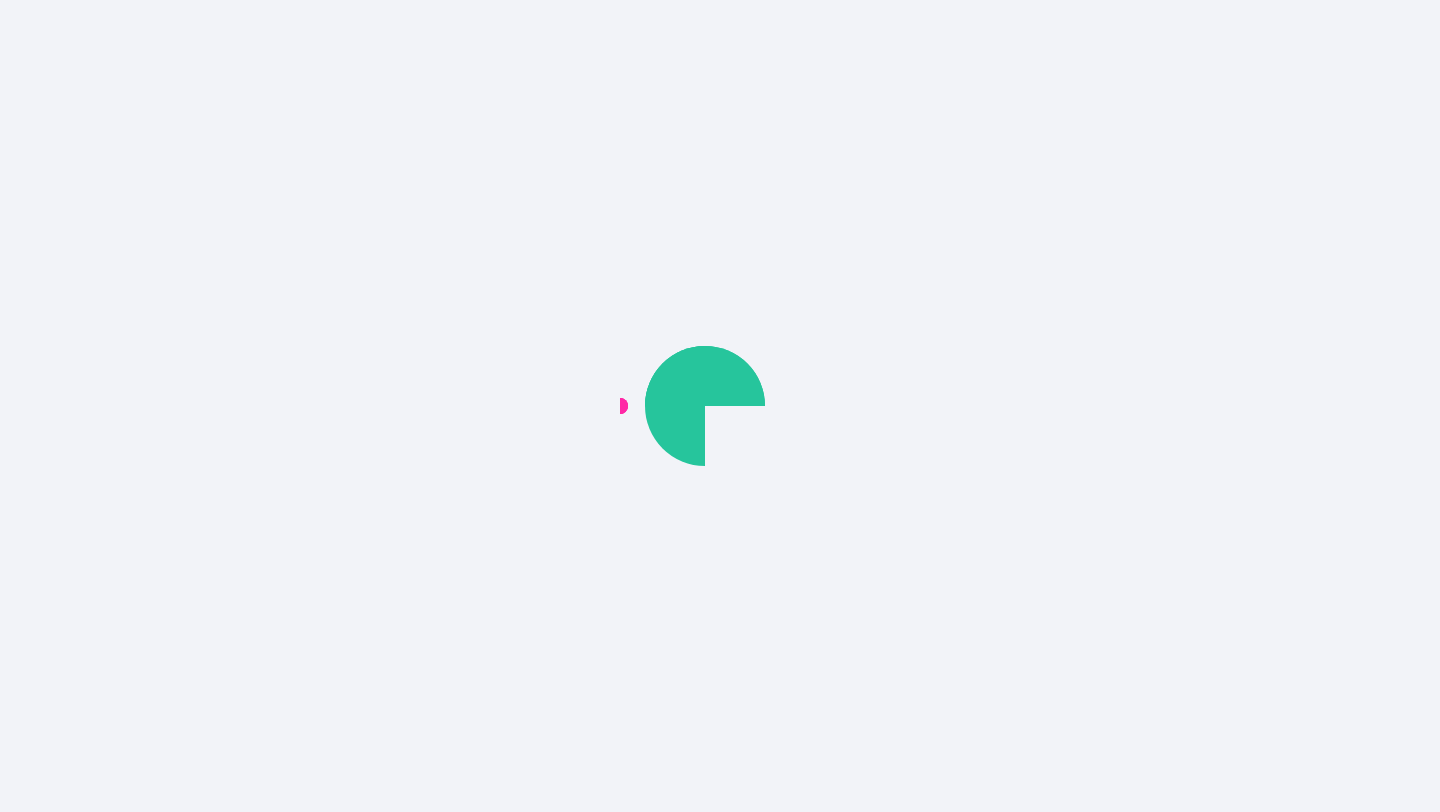 scroll, scrollTop: 0, scrollLeft: 0, axis: both 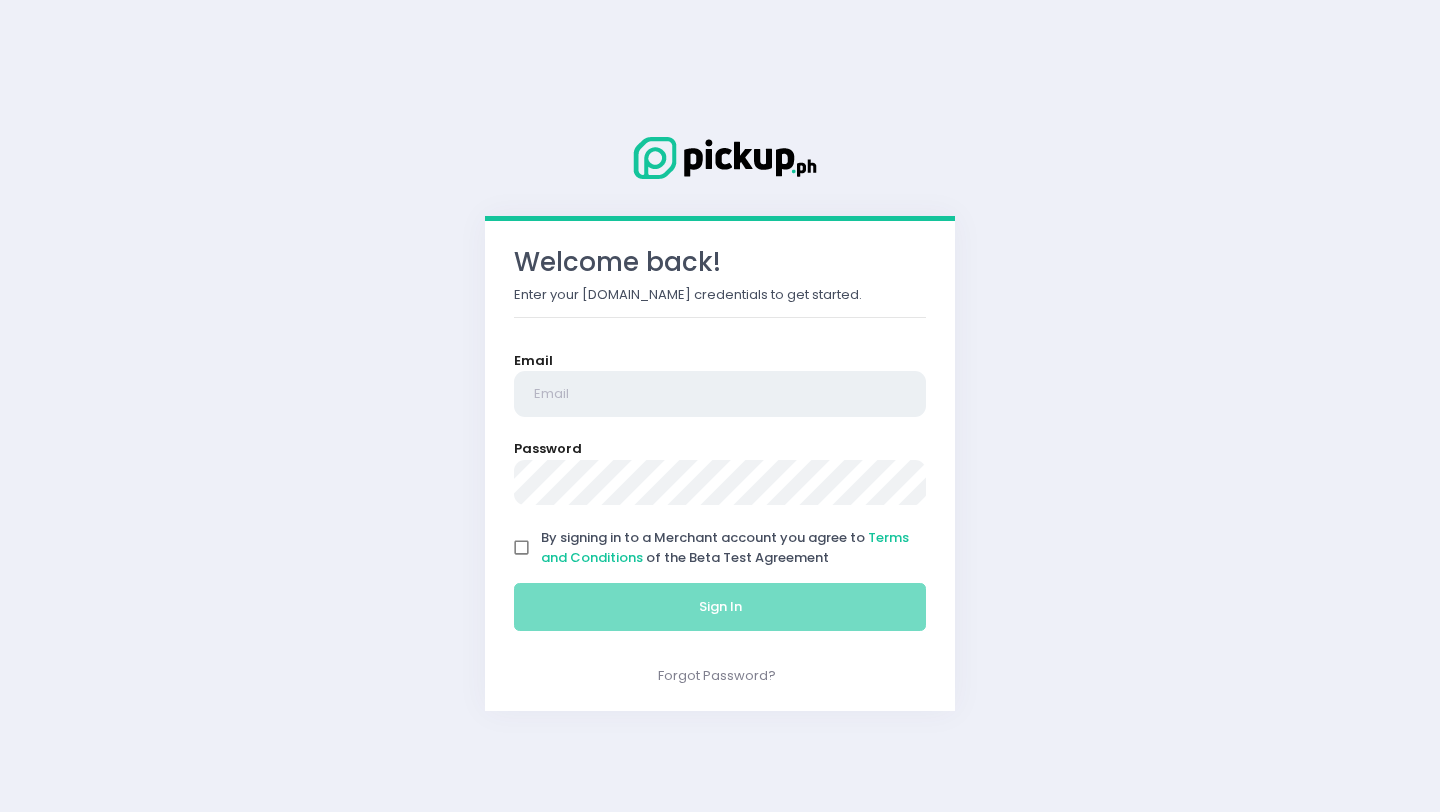 type on "[EMAIL_ADDRESS][DOMAIN_NAME]" 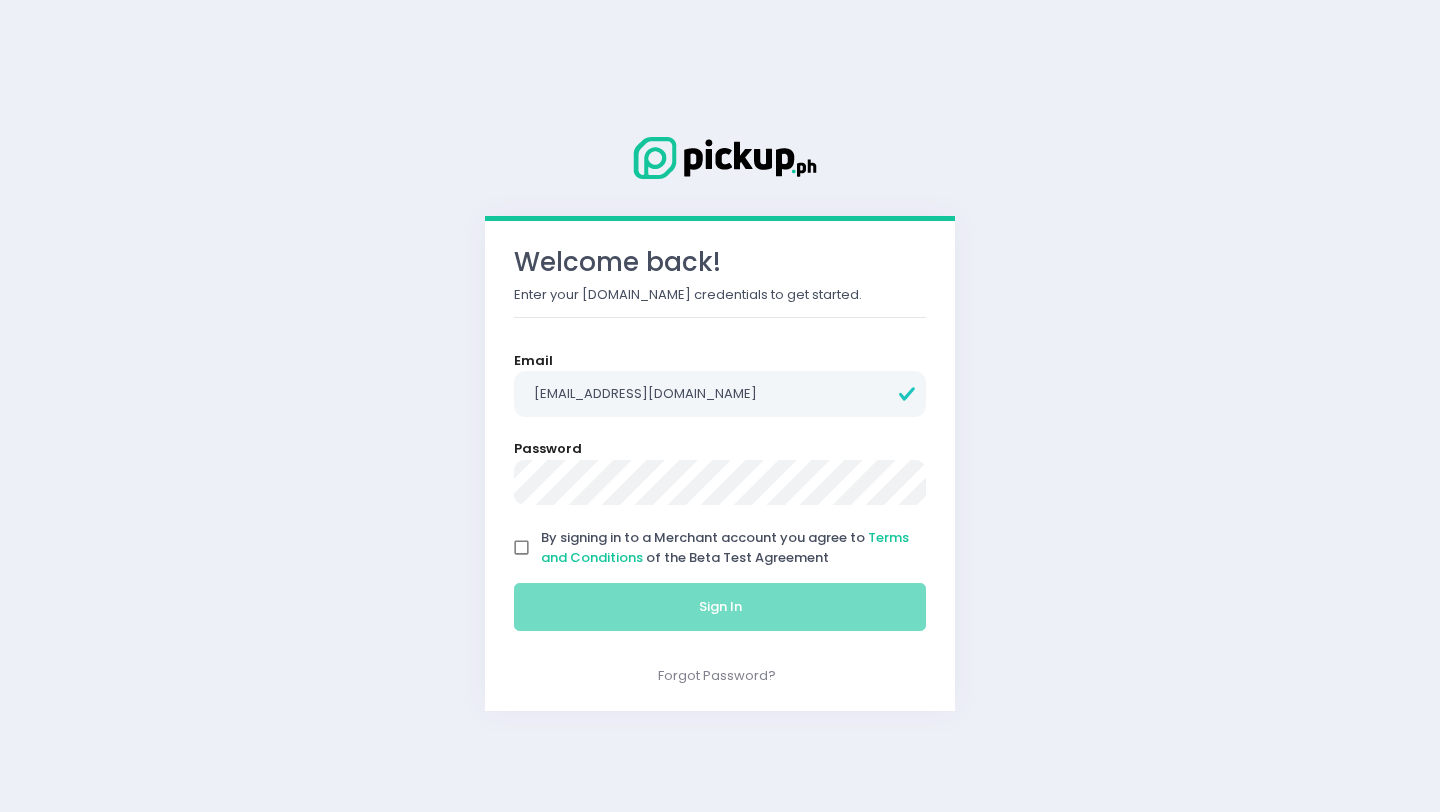 click on "By signing in to a Merchant account you agree to   Terms and Conditions   of the Beta Test Agreement" at bounding box center (522, 548) 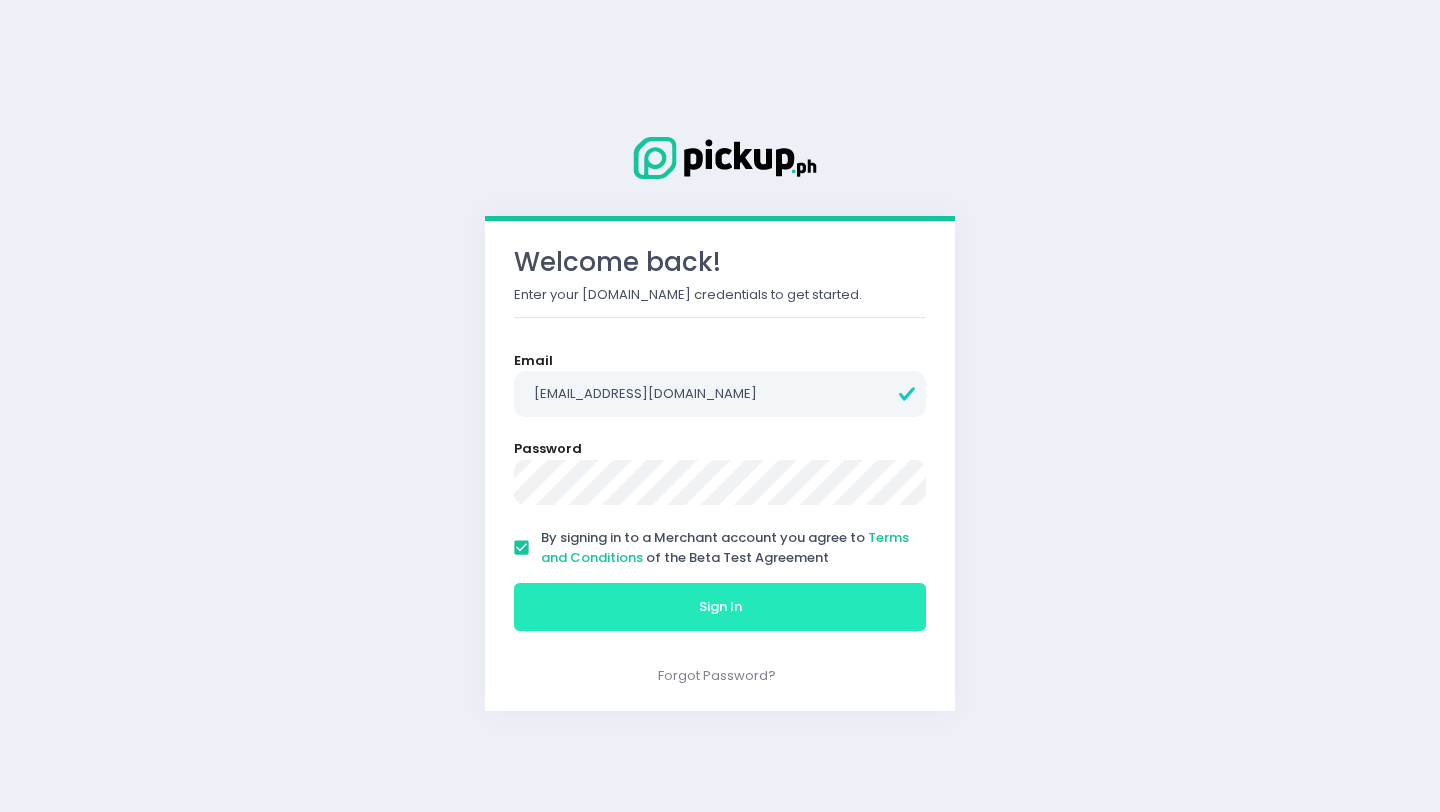 click on "Sign In" at bounding box center (720, 607) 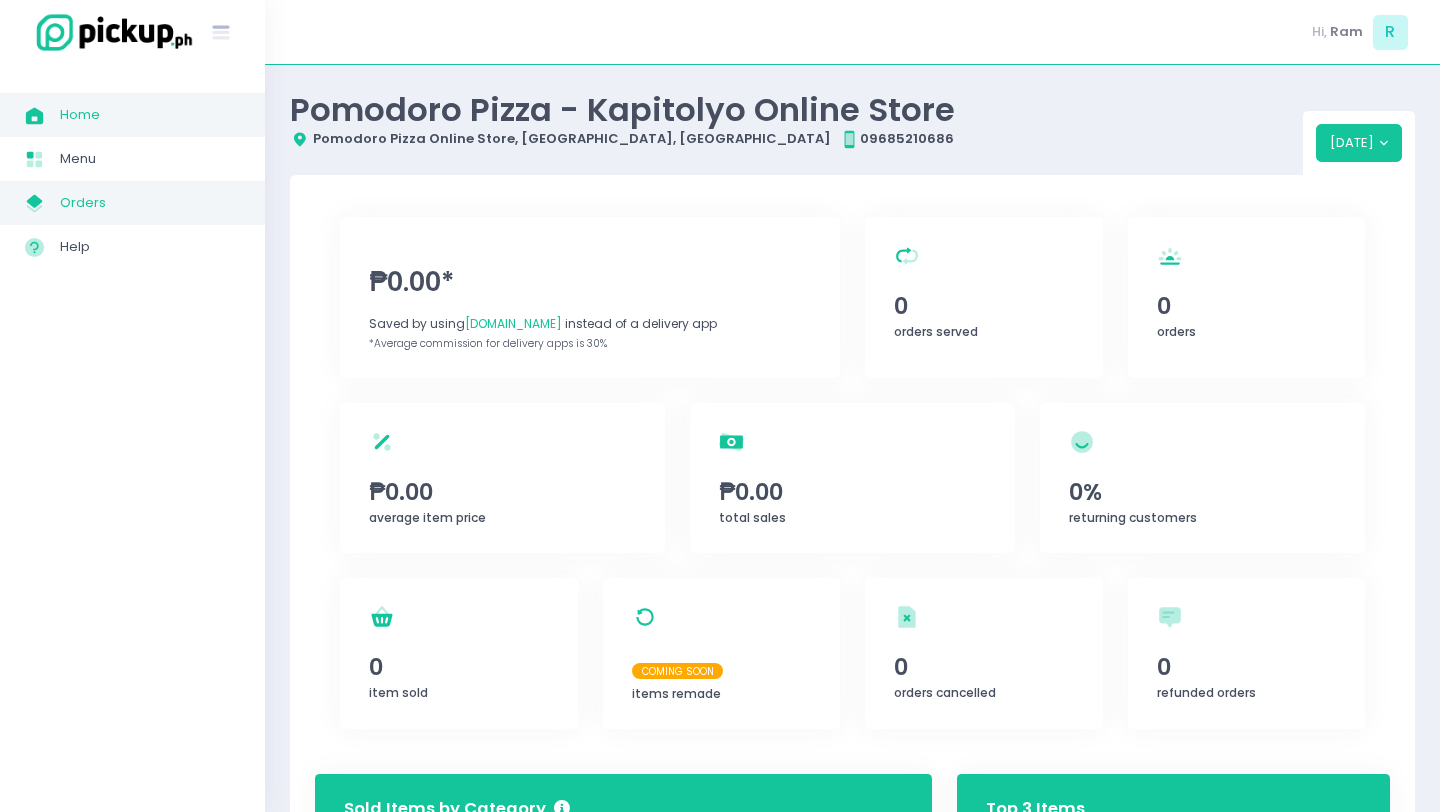 click on "Orders" at bounding box center [150, 203] 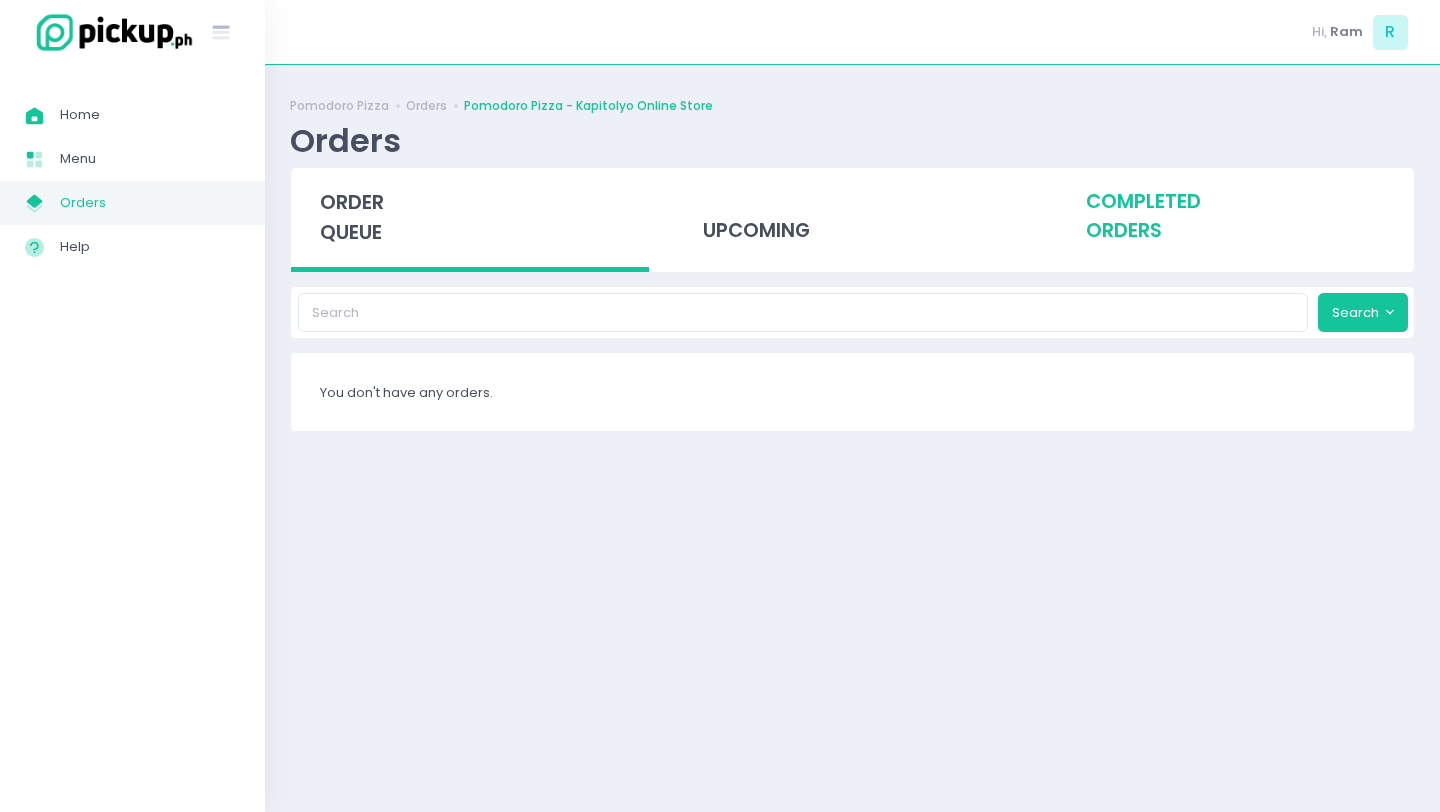click on "completed  orders" at bounding box center [1235, 217] 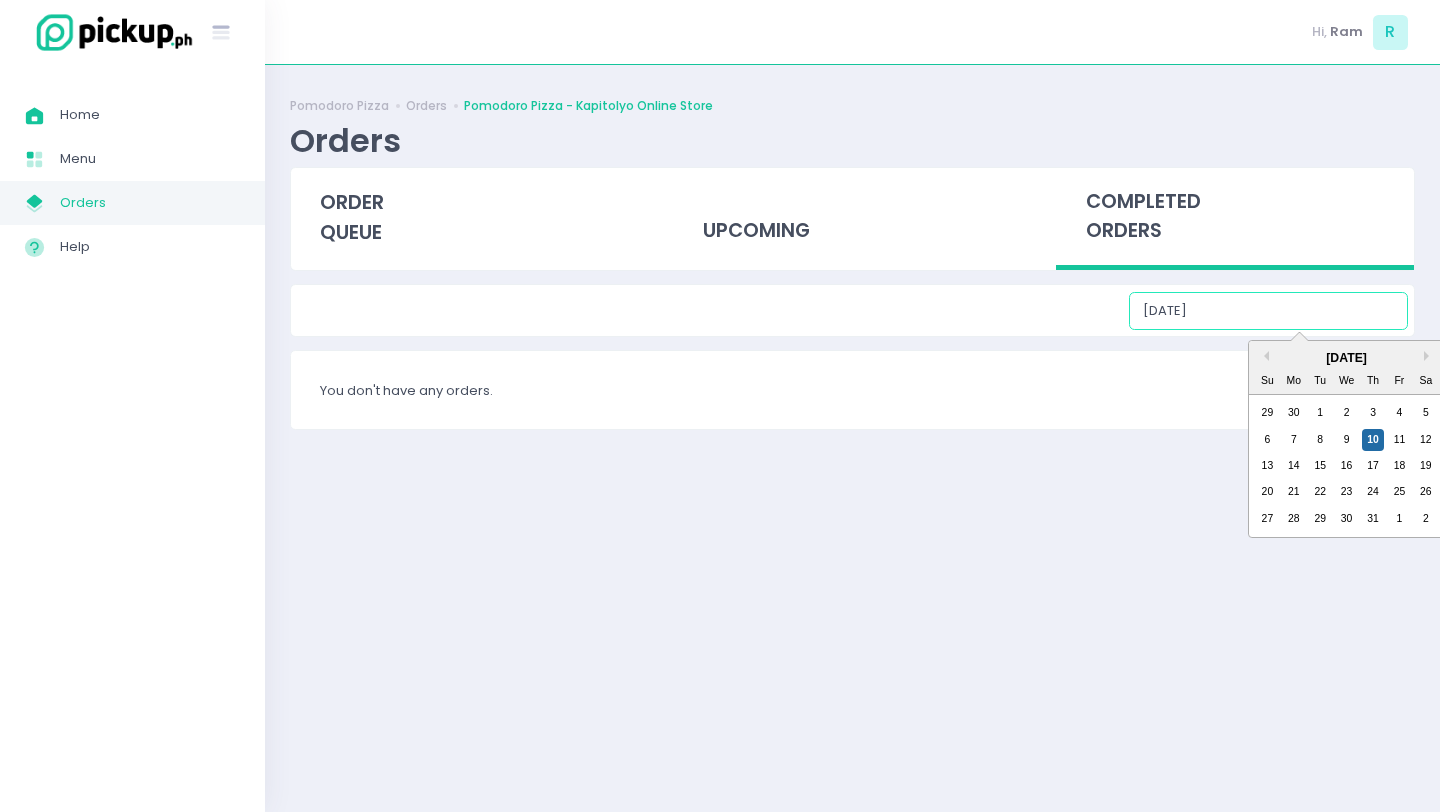 click on "[DATE]" at bounding box center (1268, 311) 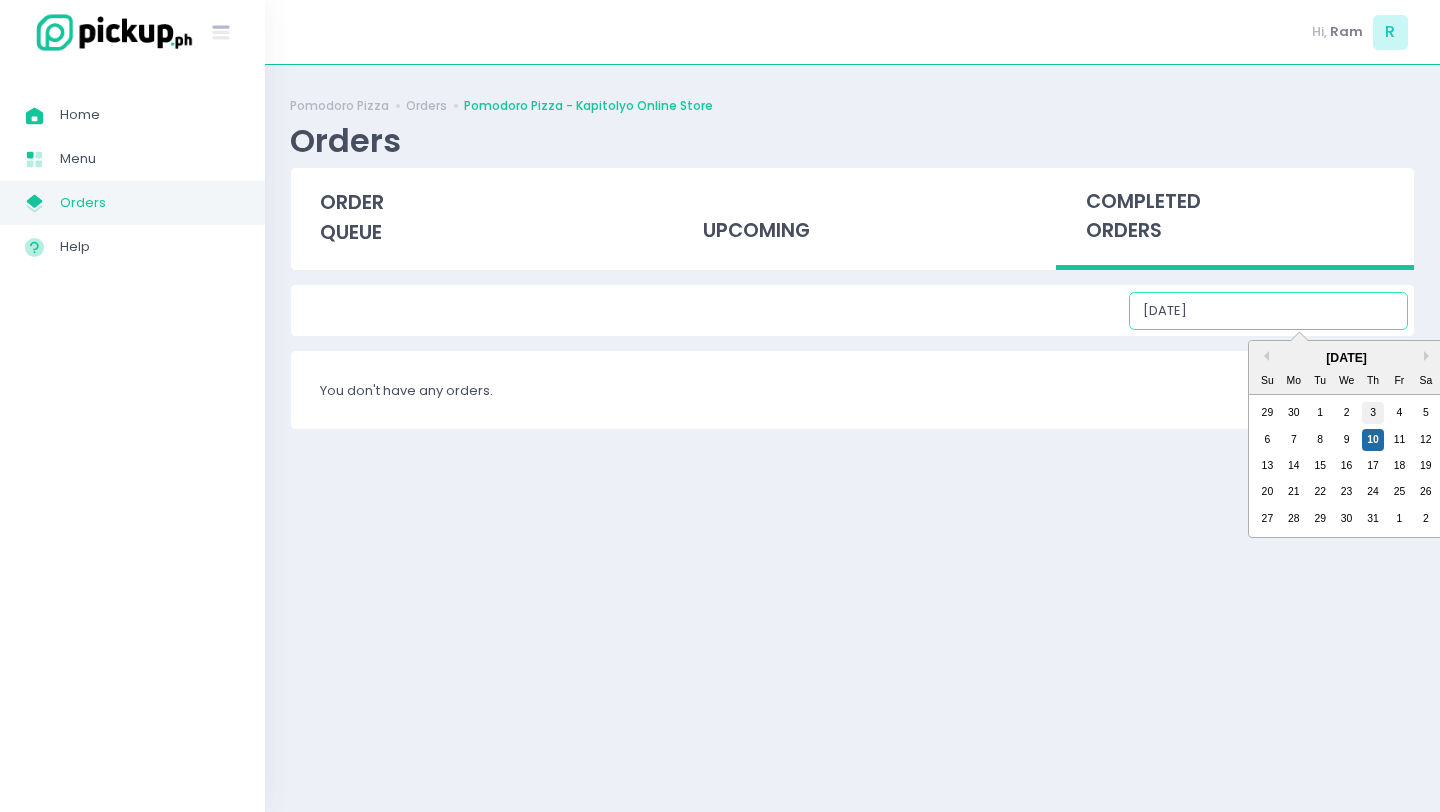 click on "3" at bounding box center [1373, 413] 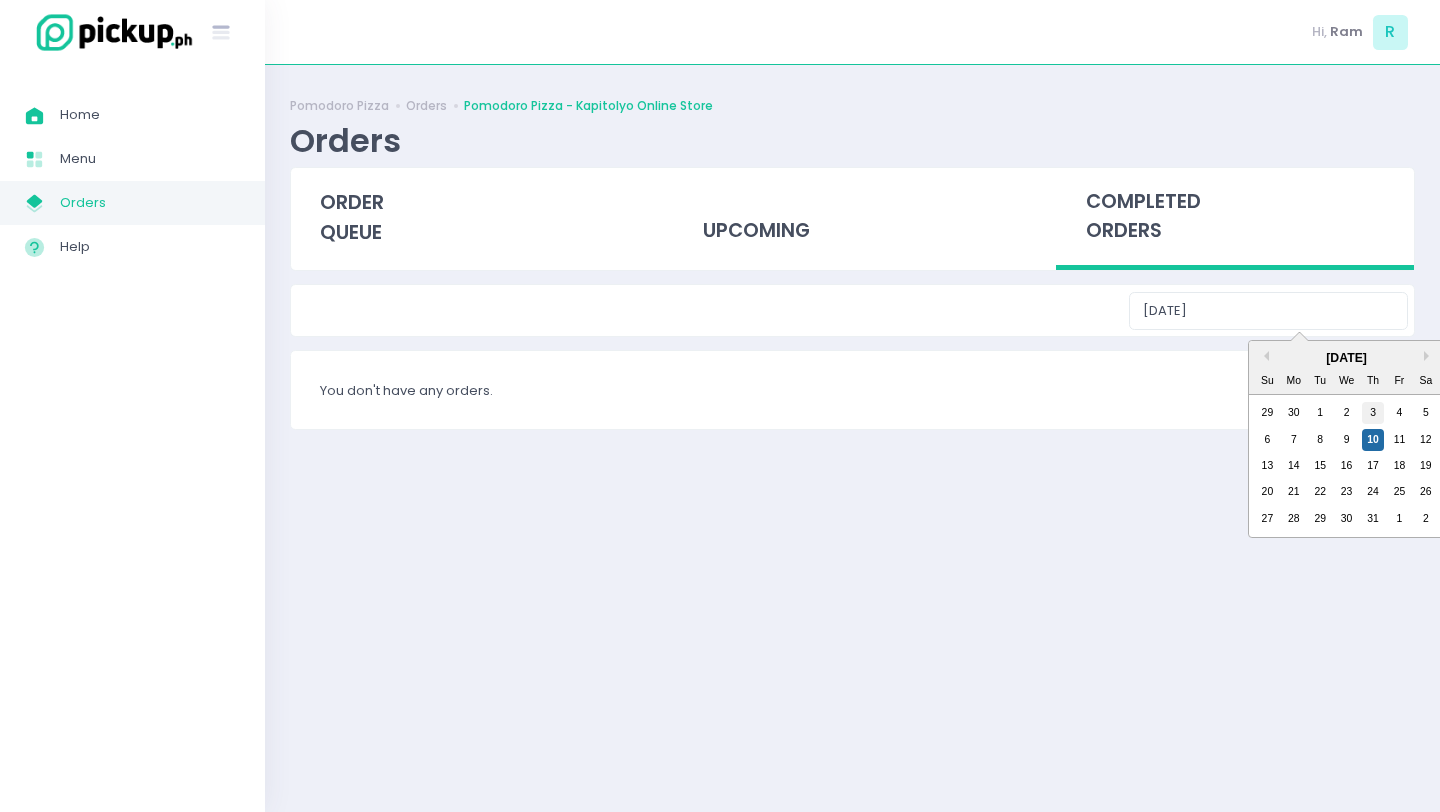 type on "[DATE]" 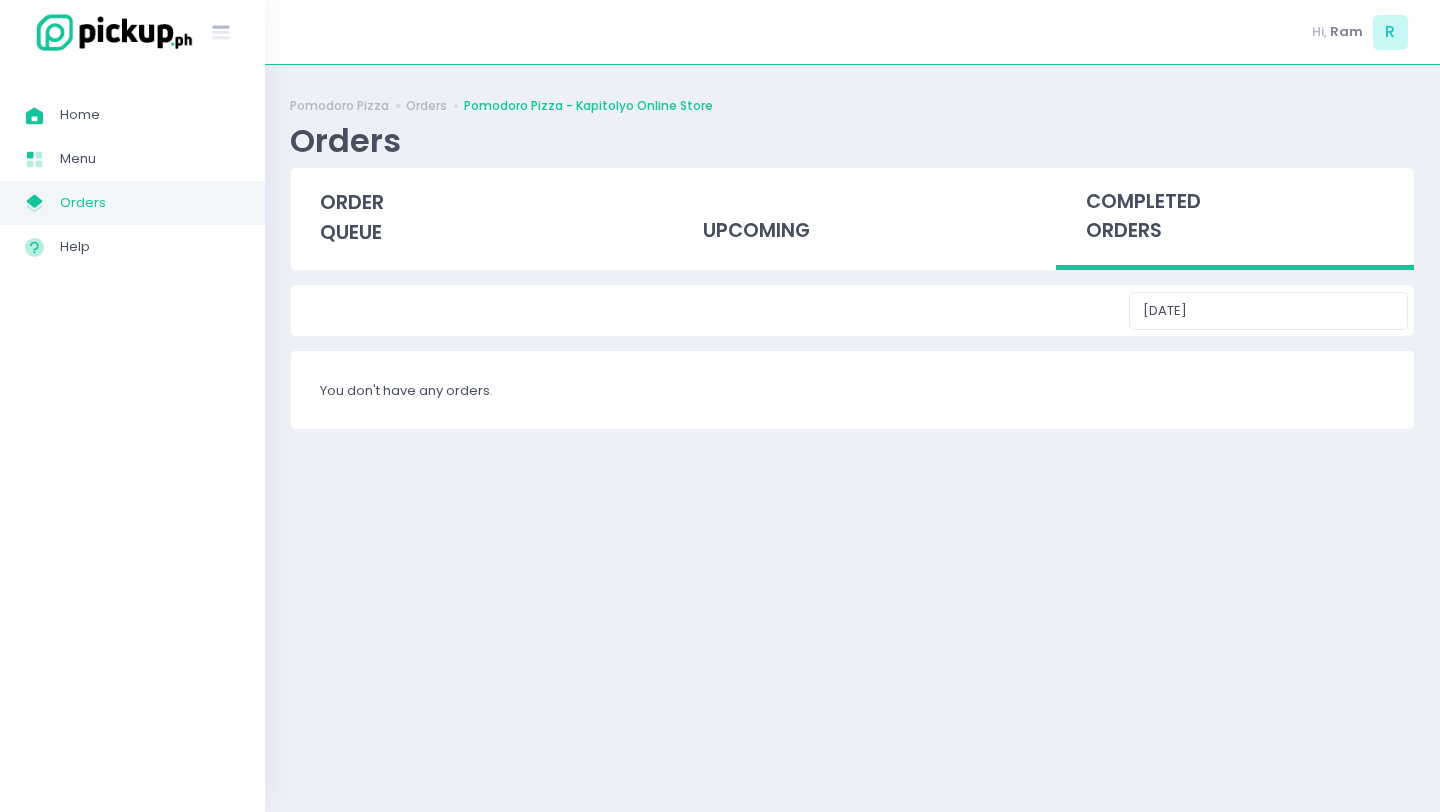 click on "[DATE]" at bounding box center [852, 310] 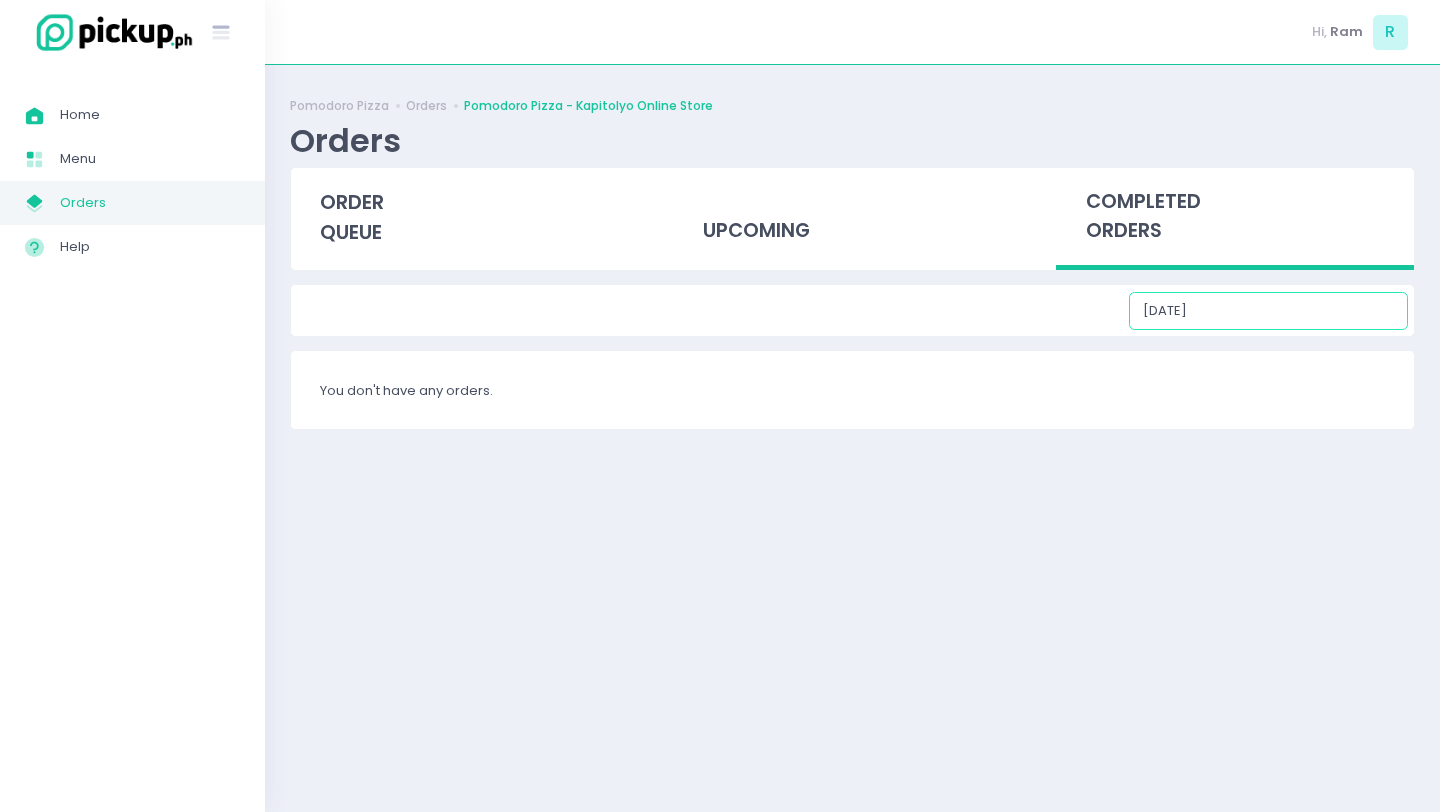 click on "[DATE]" at bounding box center [1268, 311] 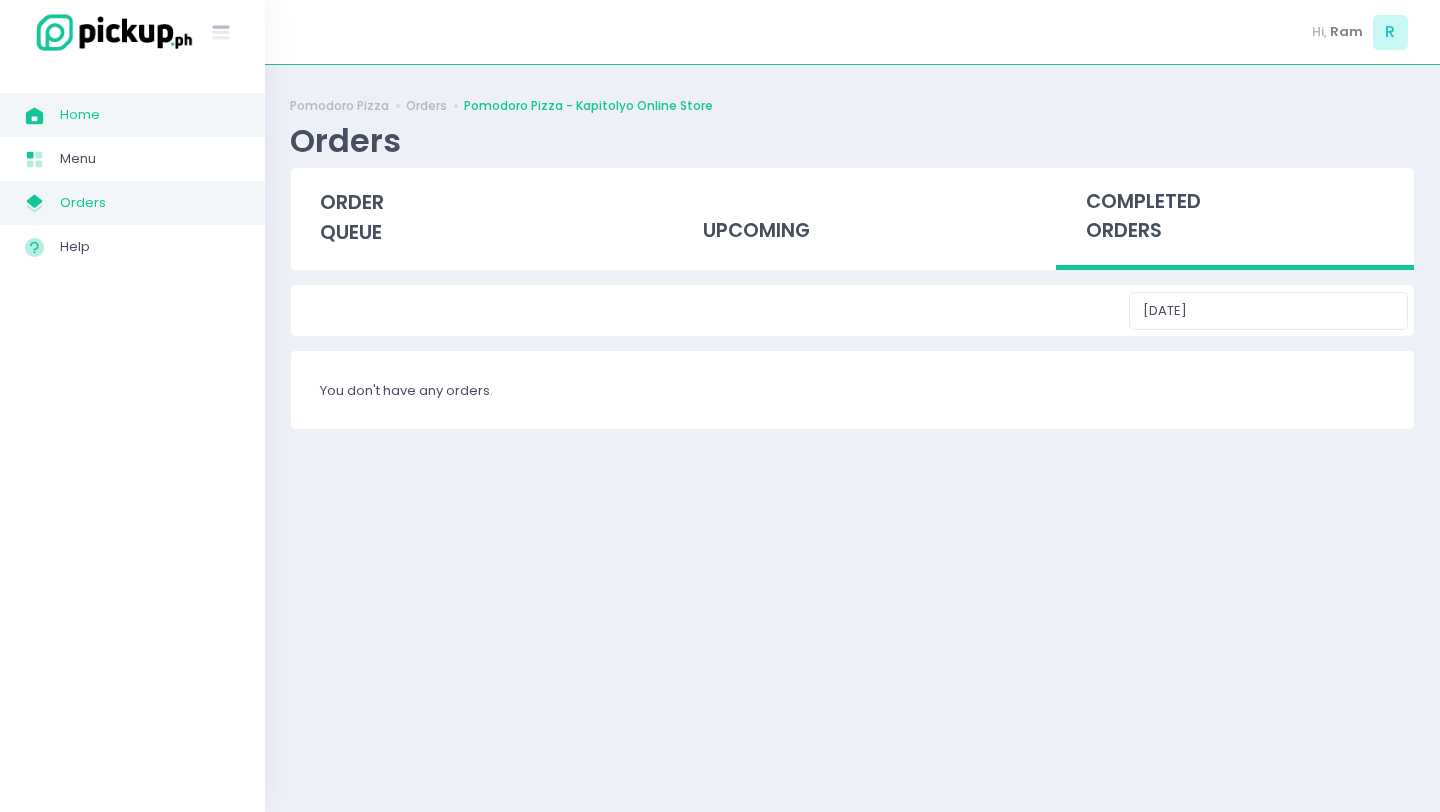 click on "Home" at bounding box center (150, 115) 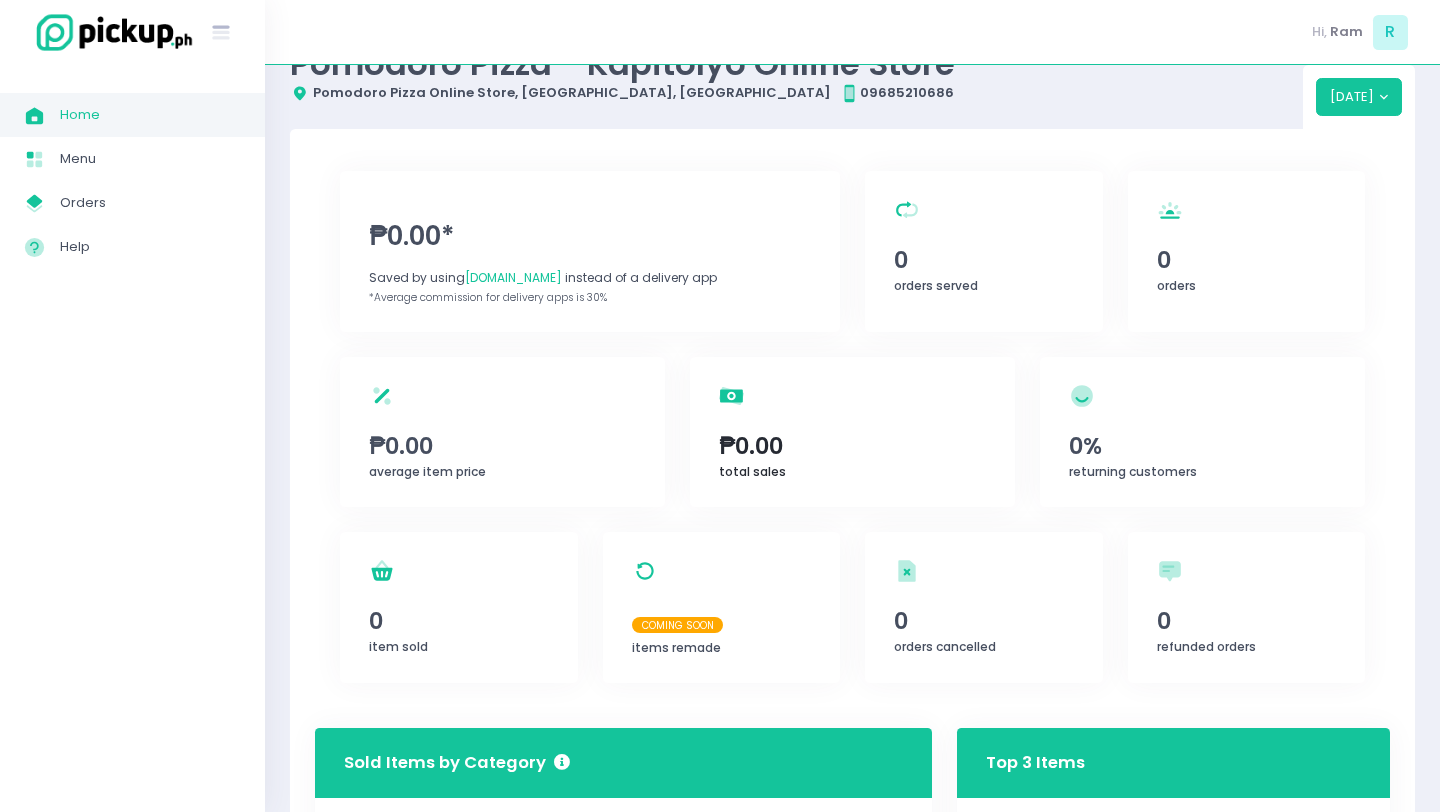 scroll, scrollTop: 0, scrollLeft: 0, axis: both 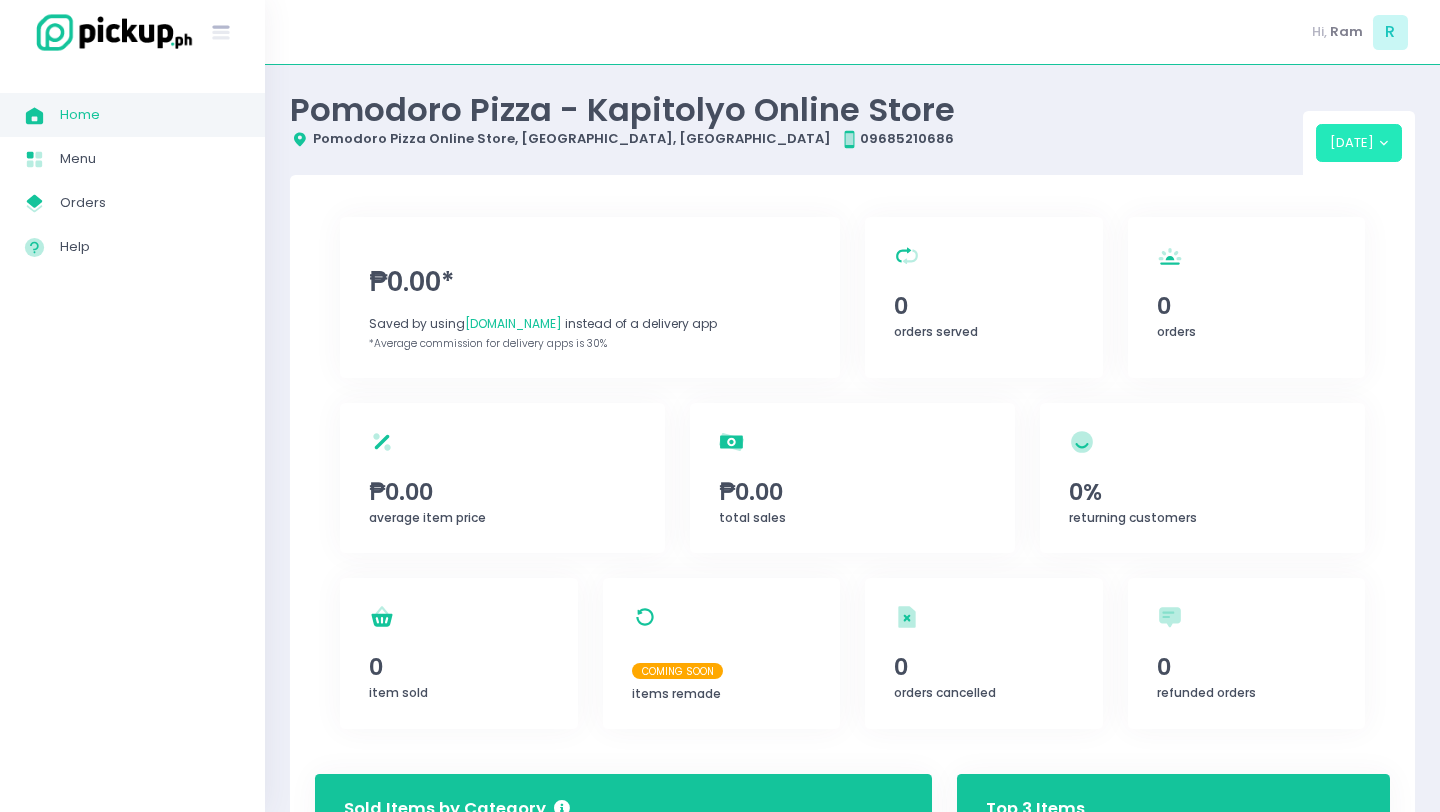 click on "[DATE]" at bounding box center [1359, 143] 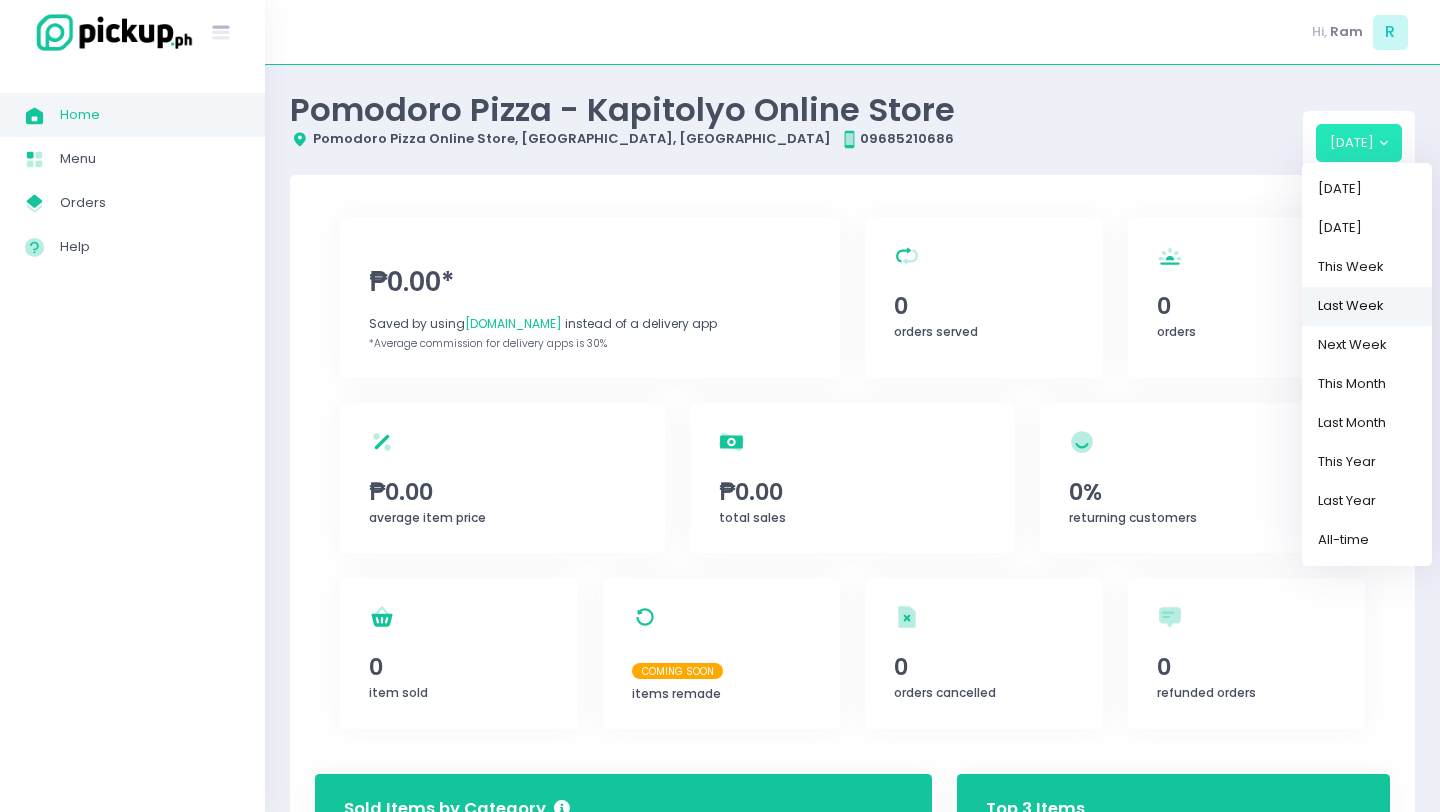 click on "Last Week" at bounding box center [1367, 306] 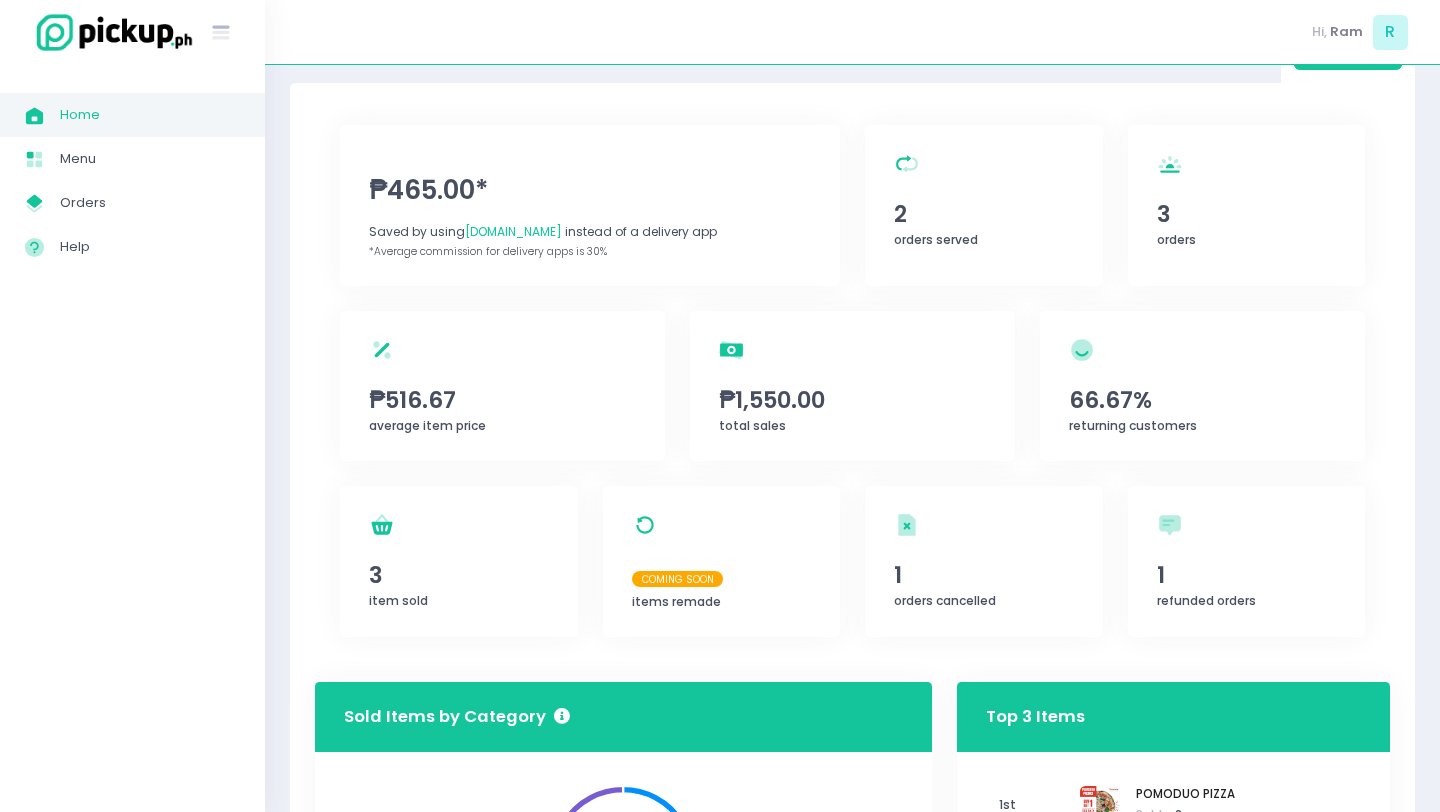 scroll, scrollTop: 96, scrollLeft: 0, axis: vertical 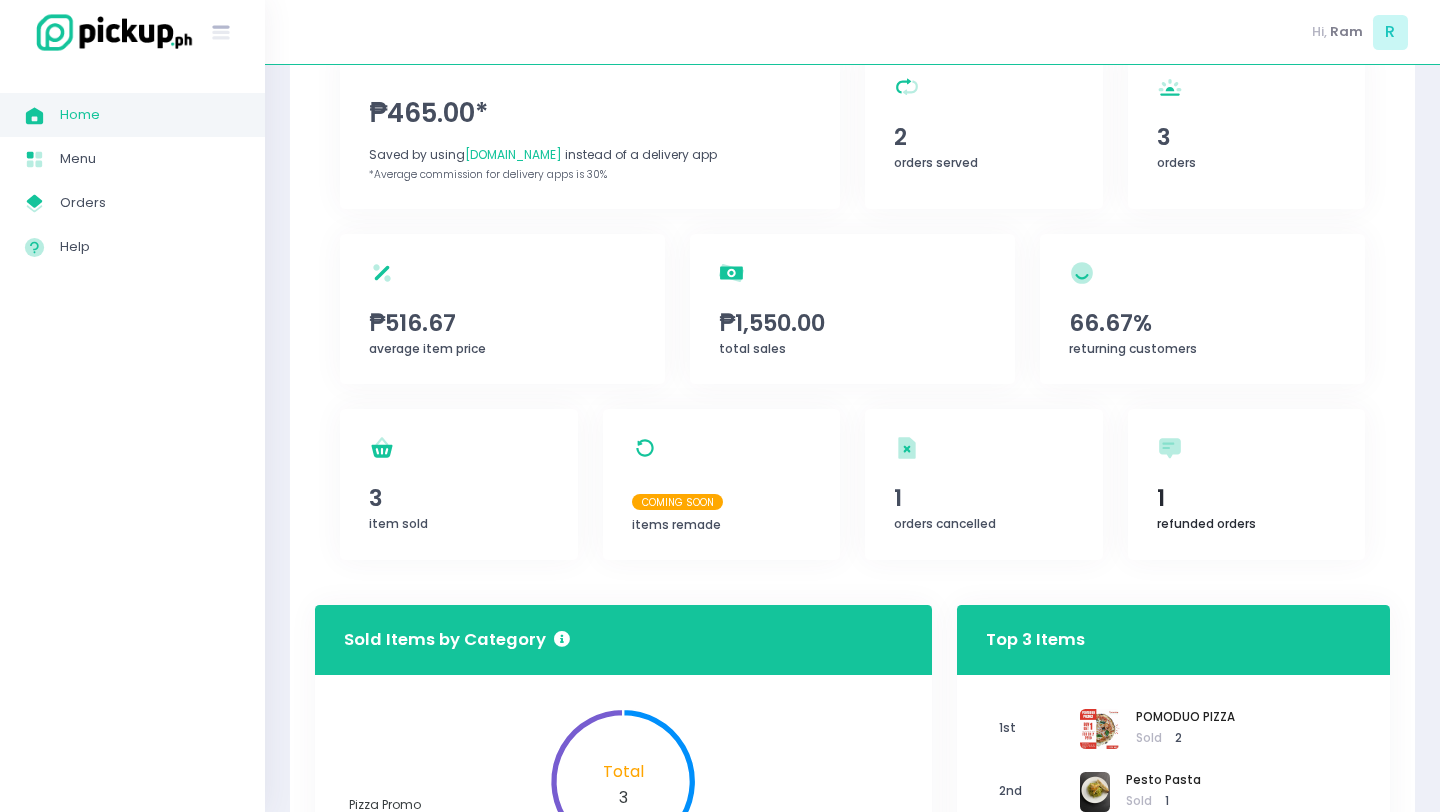 click on "refunded orders Created with Sketch. 1 refunded orders" at bounding box center [1247, 484] 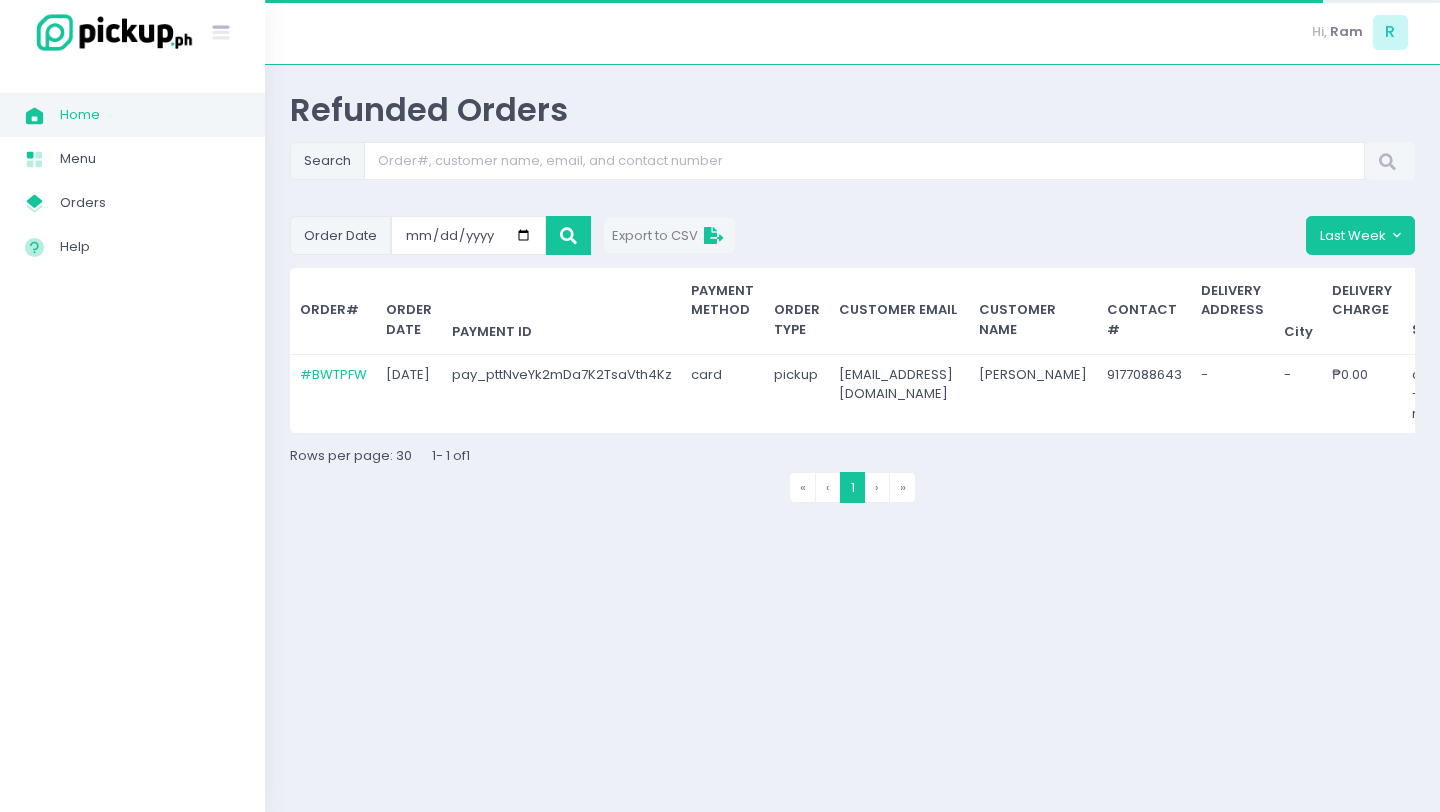 scroll, scrollTop: 0, scrollLeft: 0, axis: both 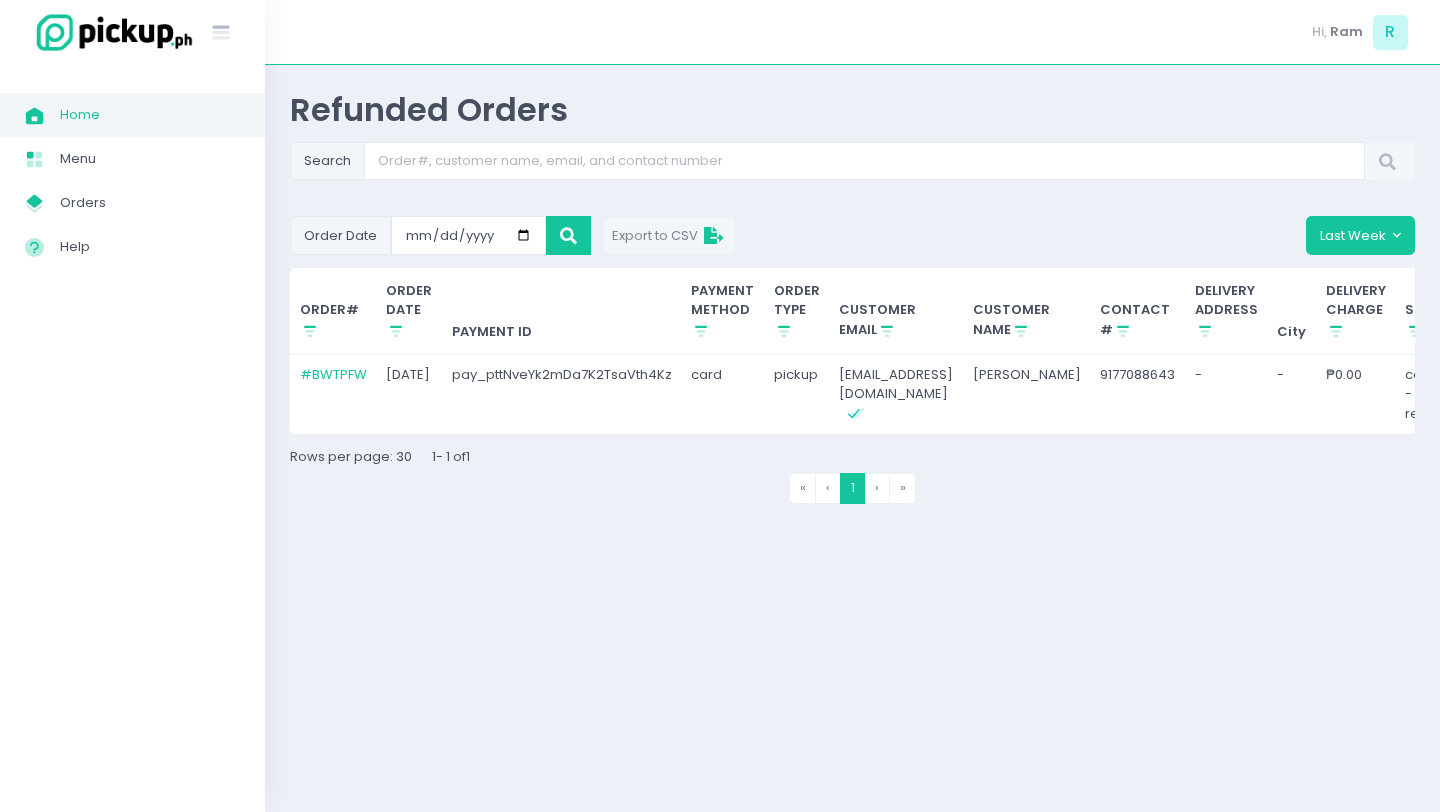 click on "pay_pttNveYk2mDa7K2TsaVth4Kz" at bounding box center [562, 394] 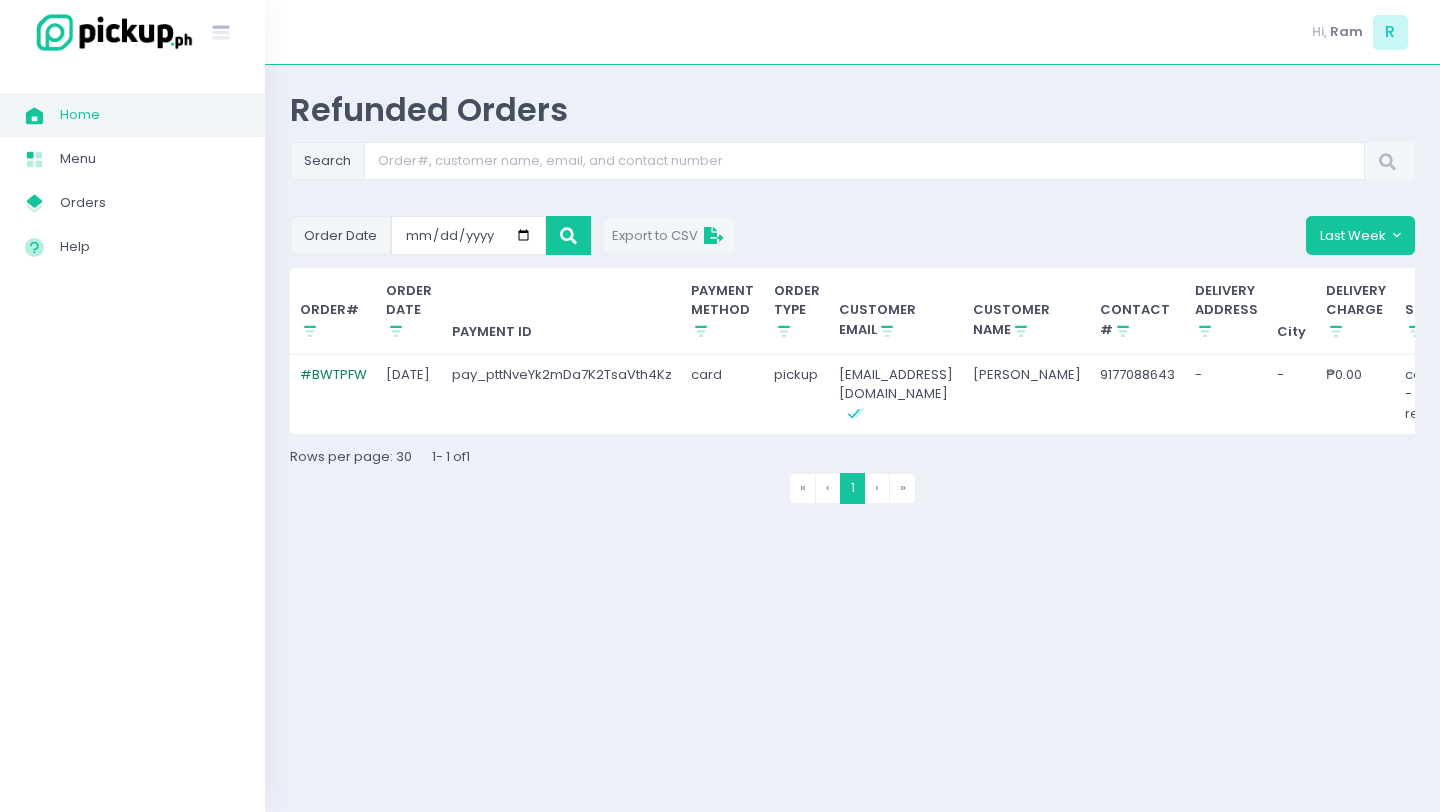 click on "# BWTPFW" at bounding box center (333, 374) 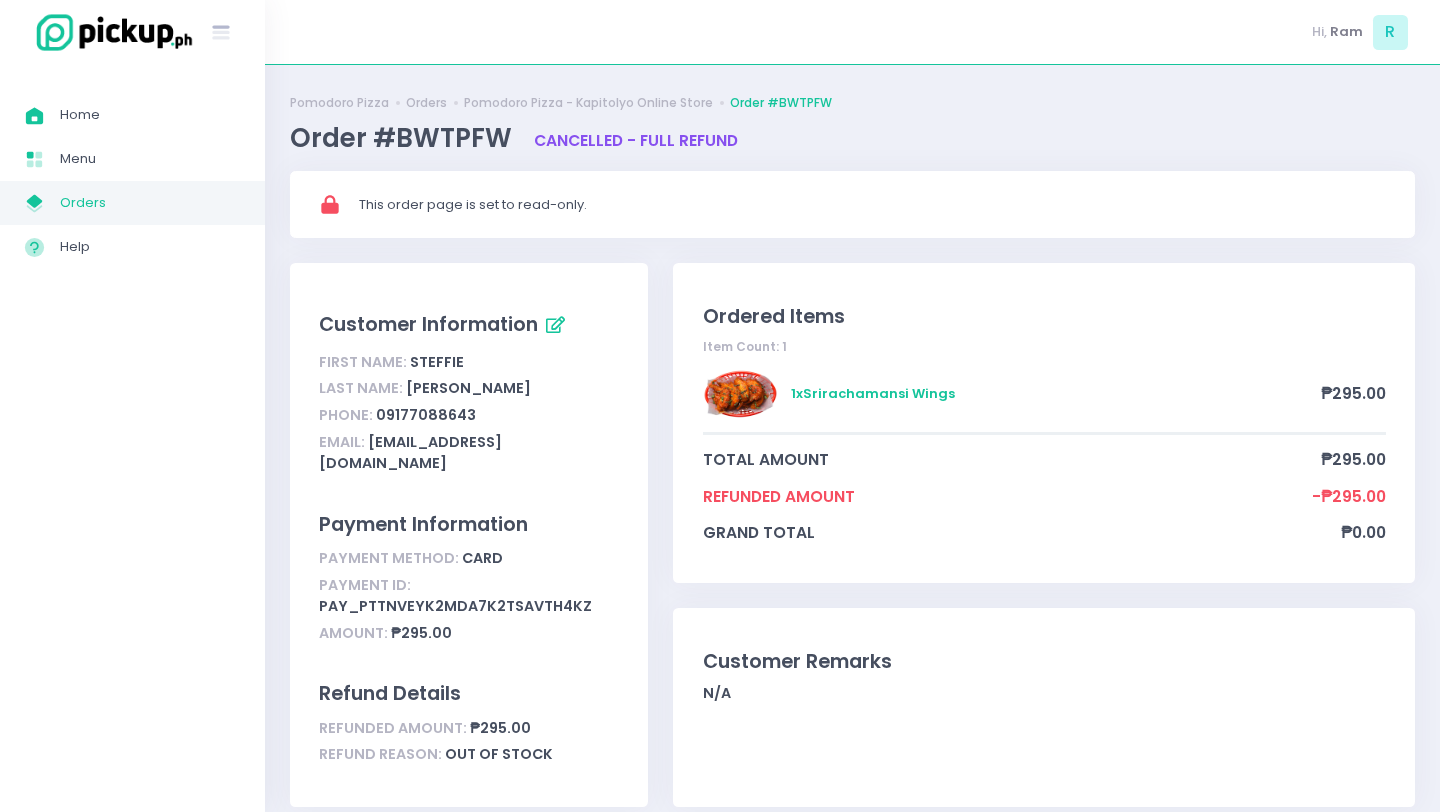 scroll, scrollTop: 0, scrollLeft: 0, axis: both 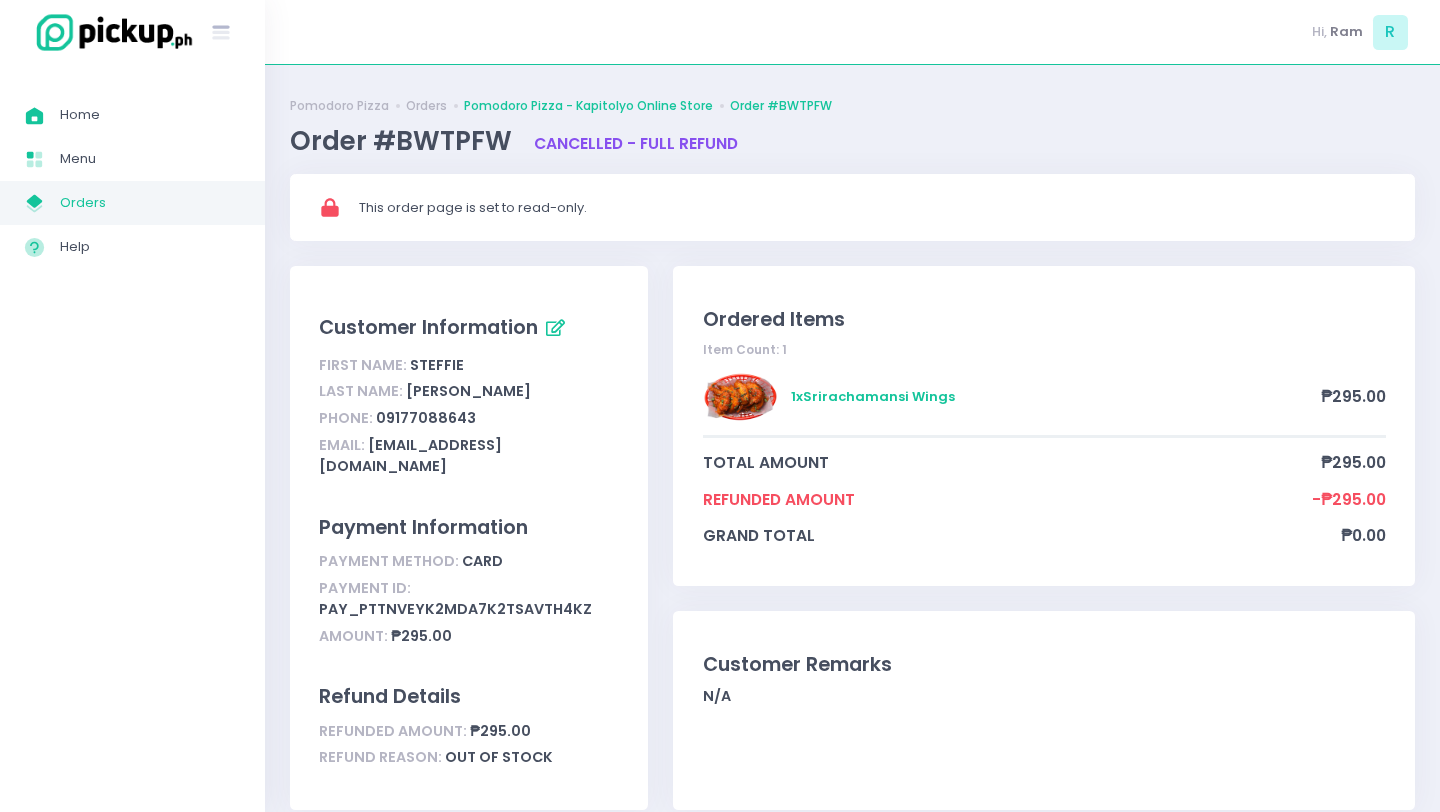 click on "Pomodoro Pizza - Kapitolyo Online Store" at bounding box center (588, 106) 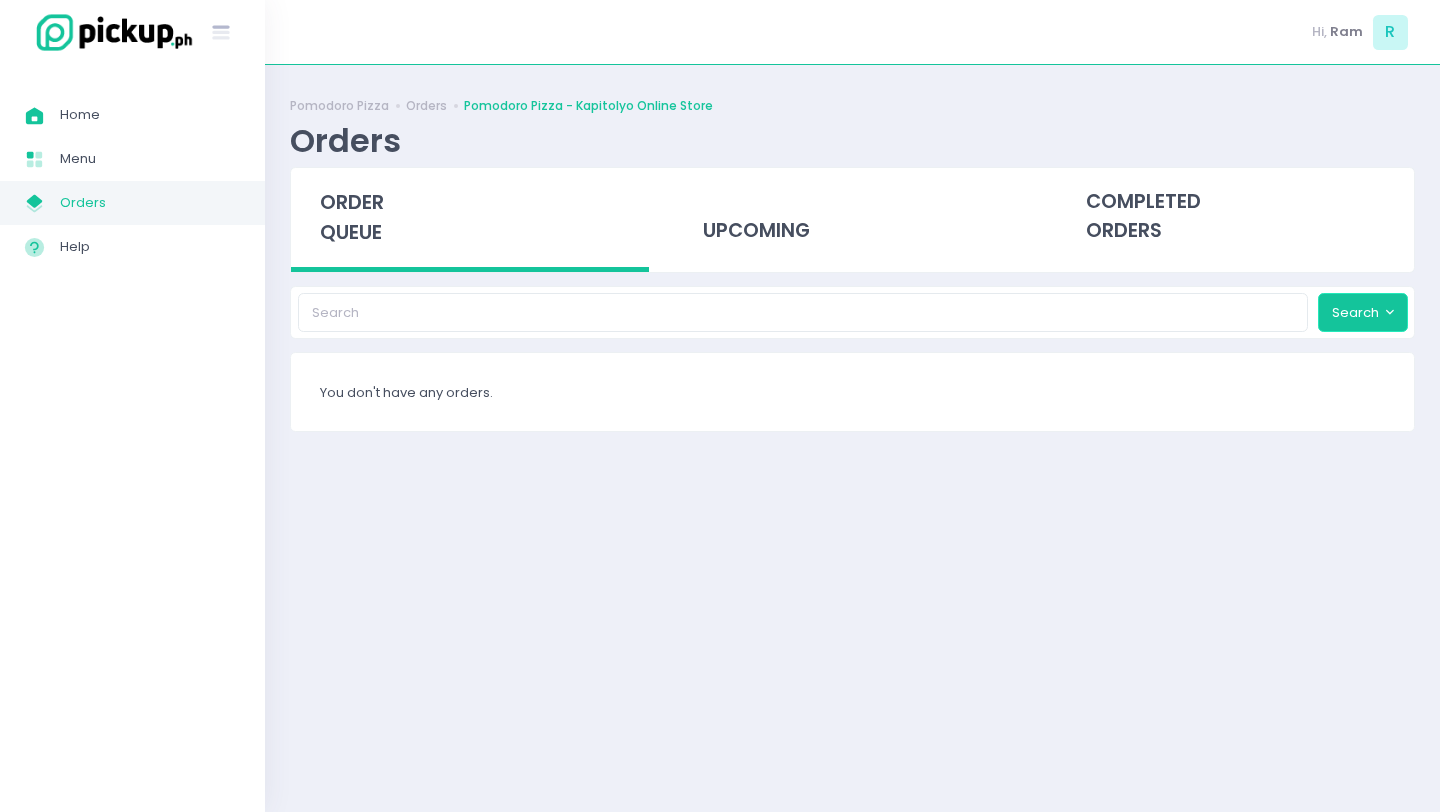 click on "Search" at bounding box center [1363, 312] 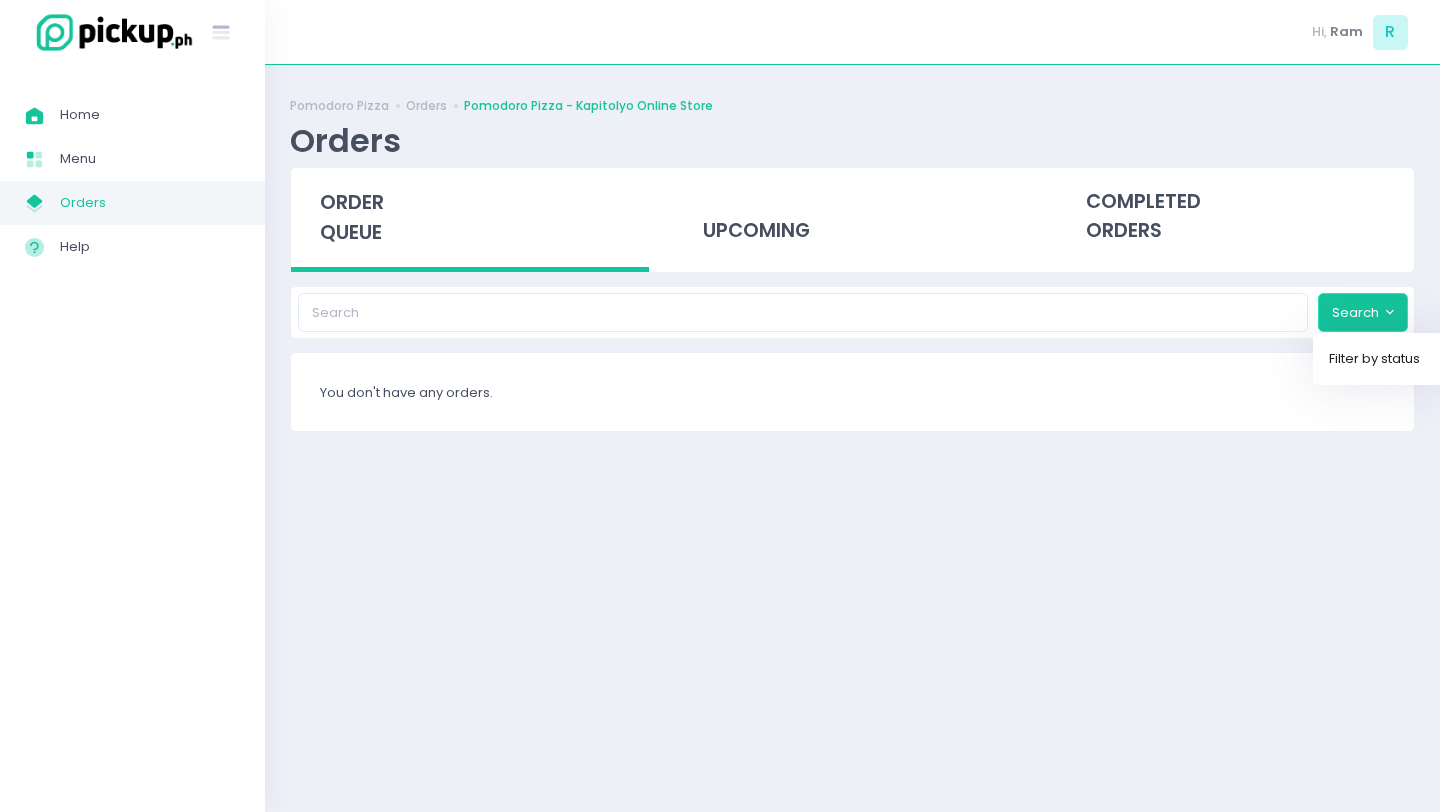 click on "Search" at bounding box center [1363, 312] 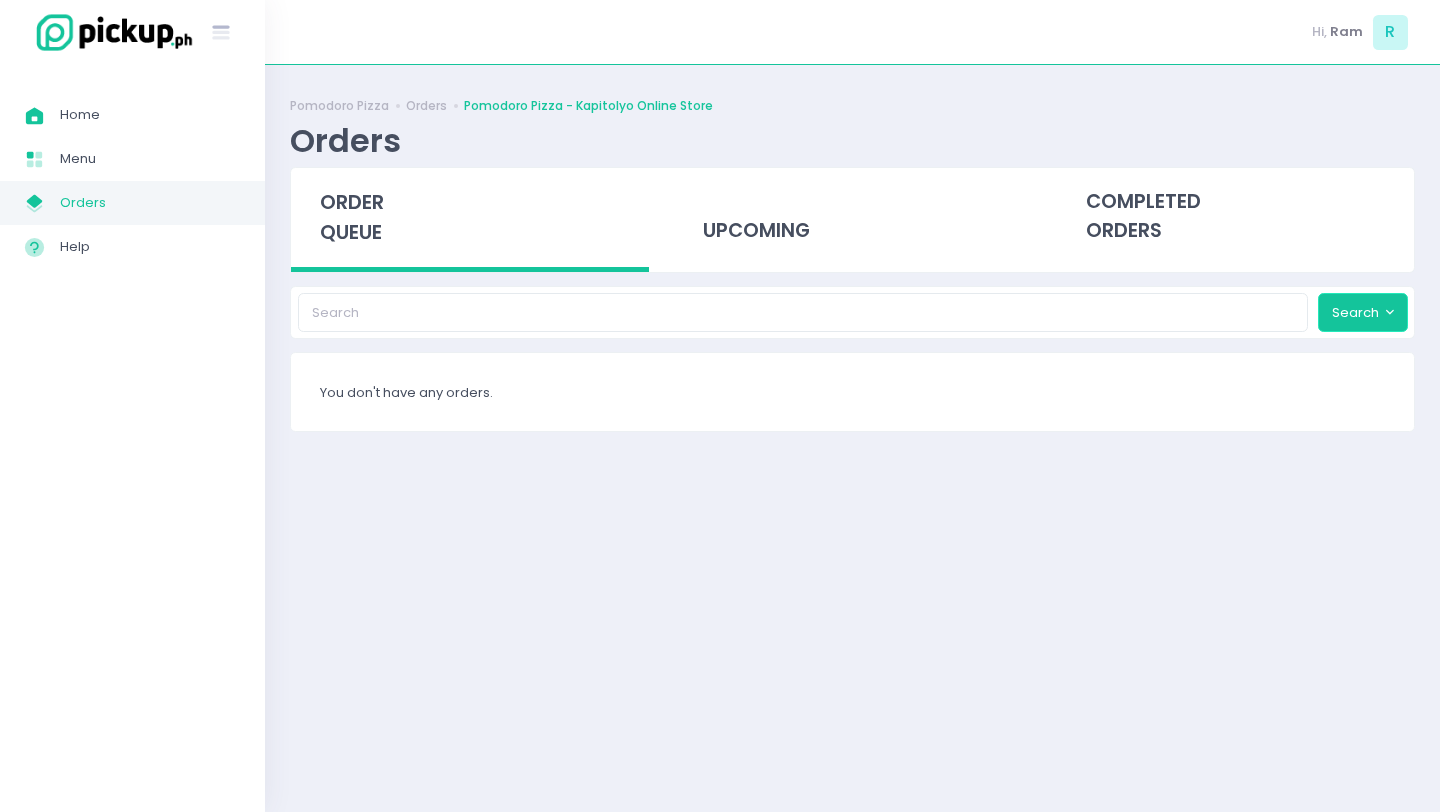 click on "Search" at bounding box center (1363, 312) 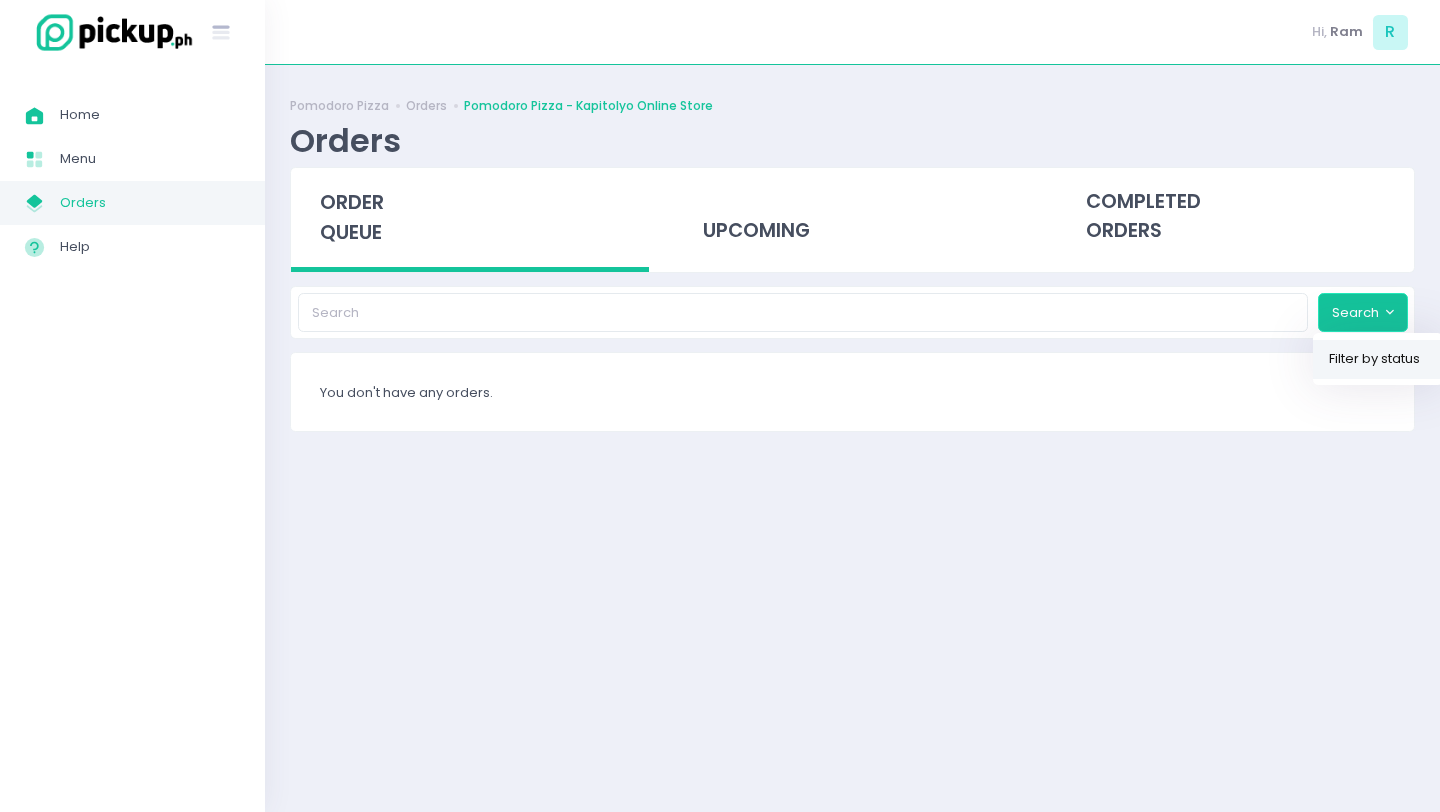 click on "Filter by status" at bounding box center (1378, 359) 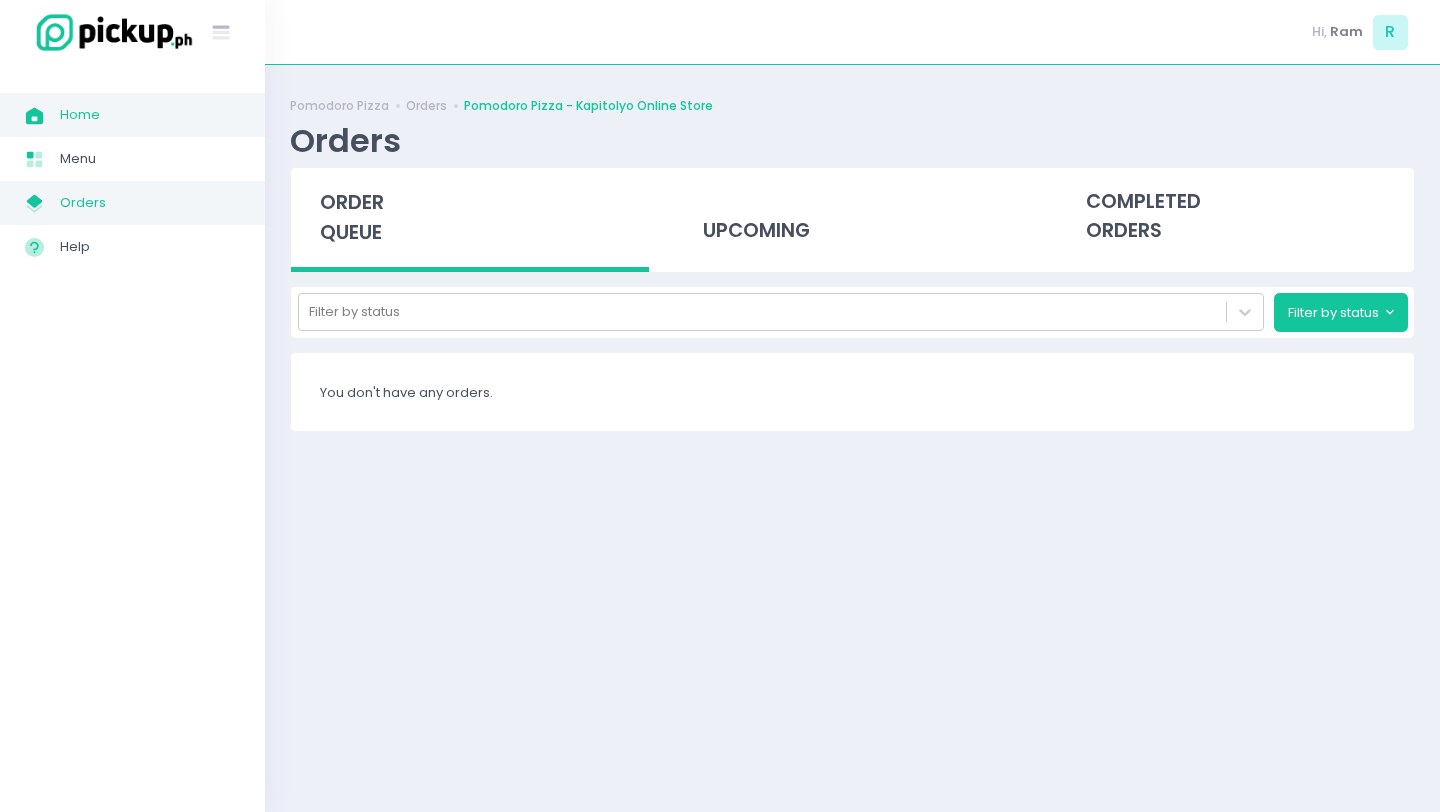 click on "Home" at bounding box center [150, 115] 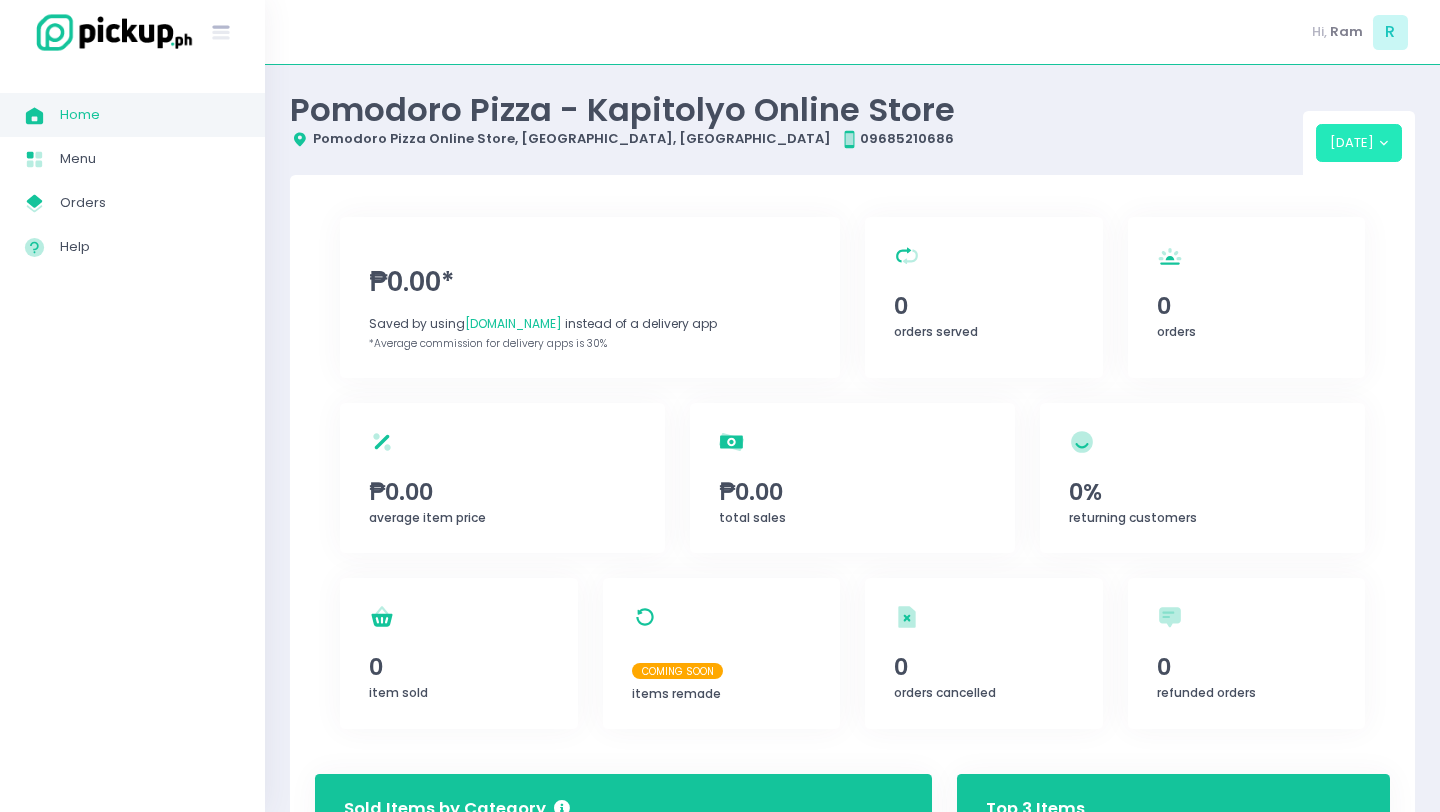click on "[DATE]" at bounding box center (1359, 143) 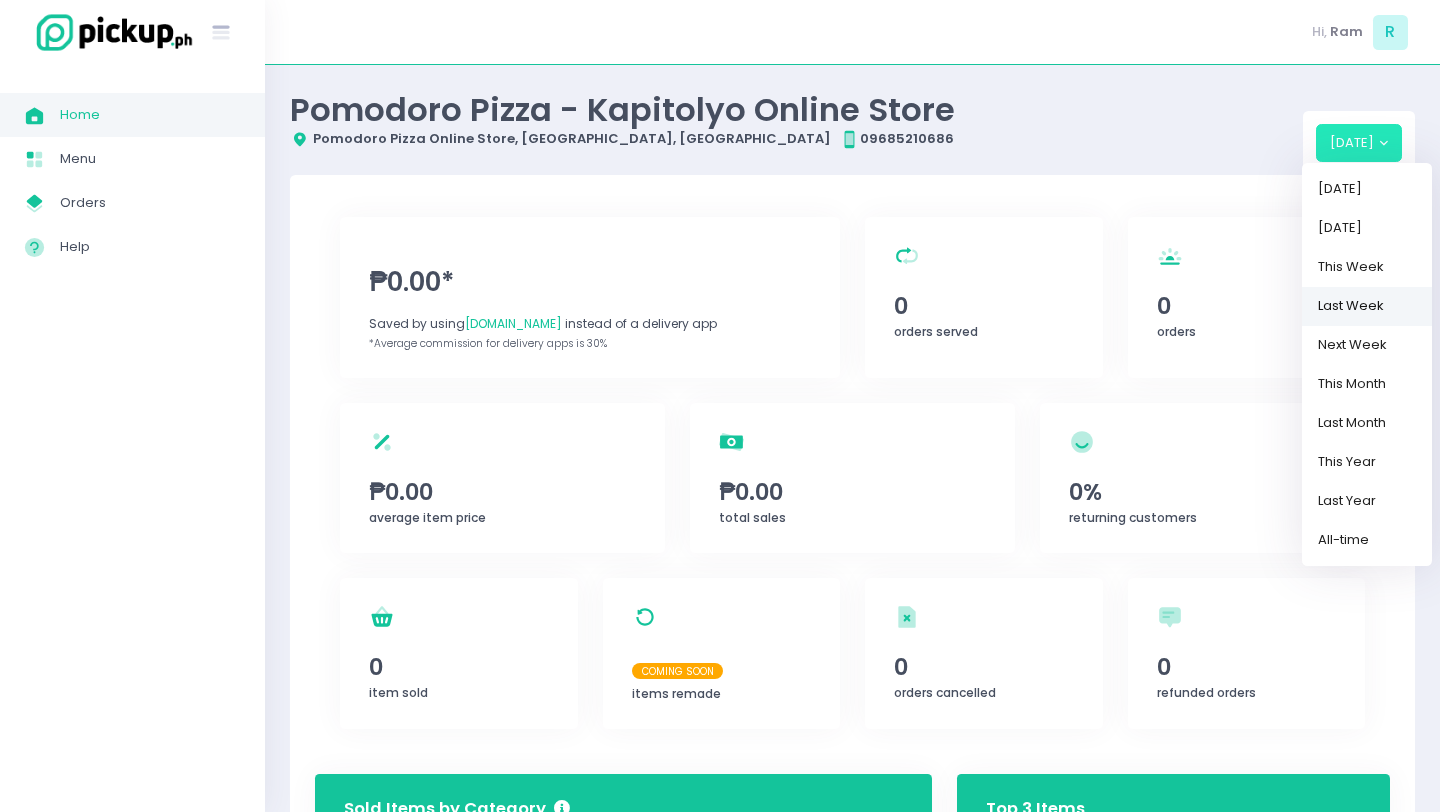 click on "Last Week" at bounding box center [1367, 306] 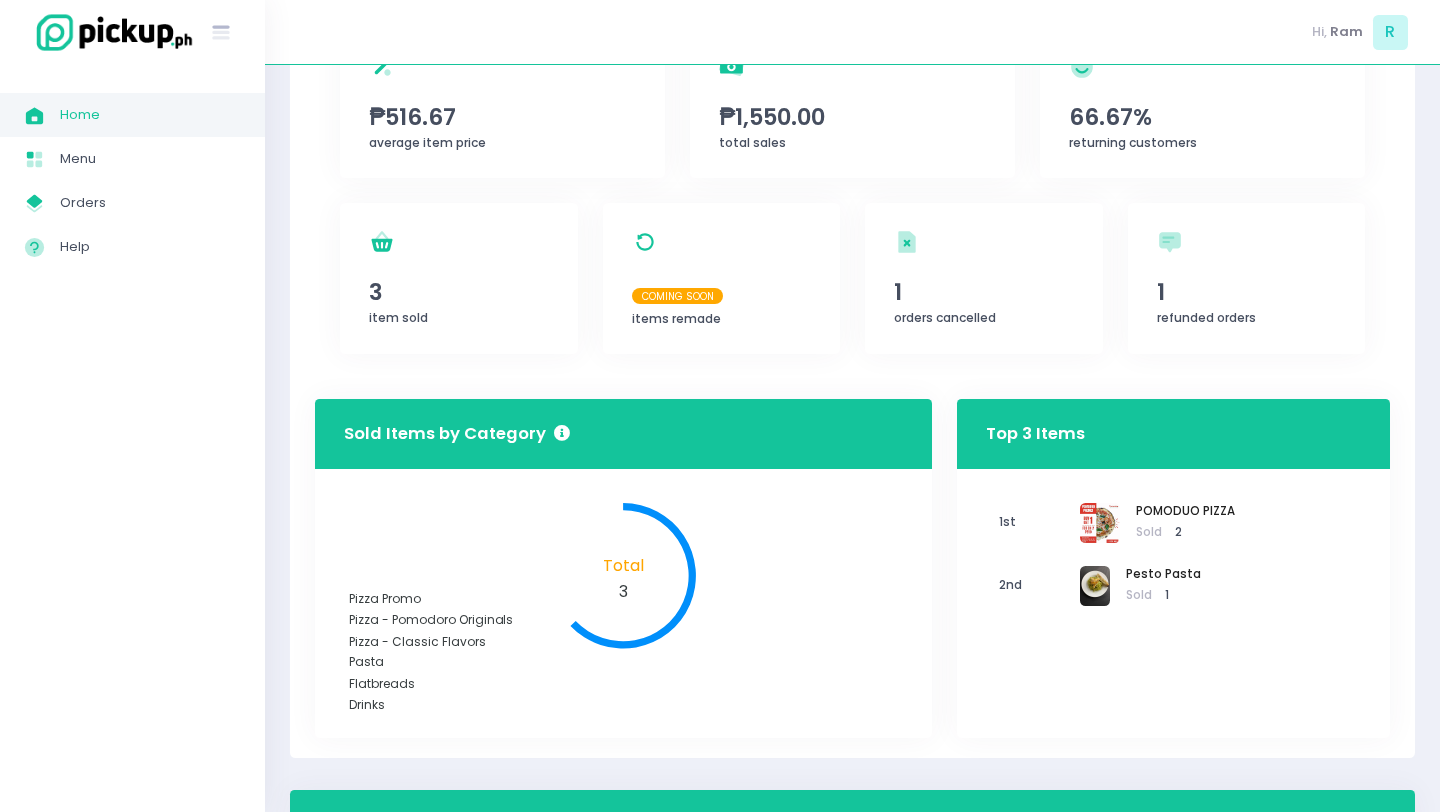 scroll, scrollTop: 430, scrollLeft: 0, axis: vertical 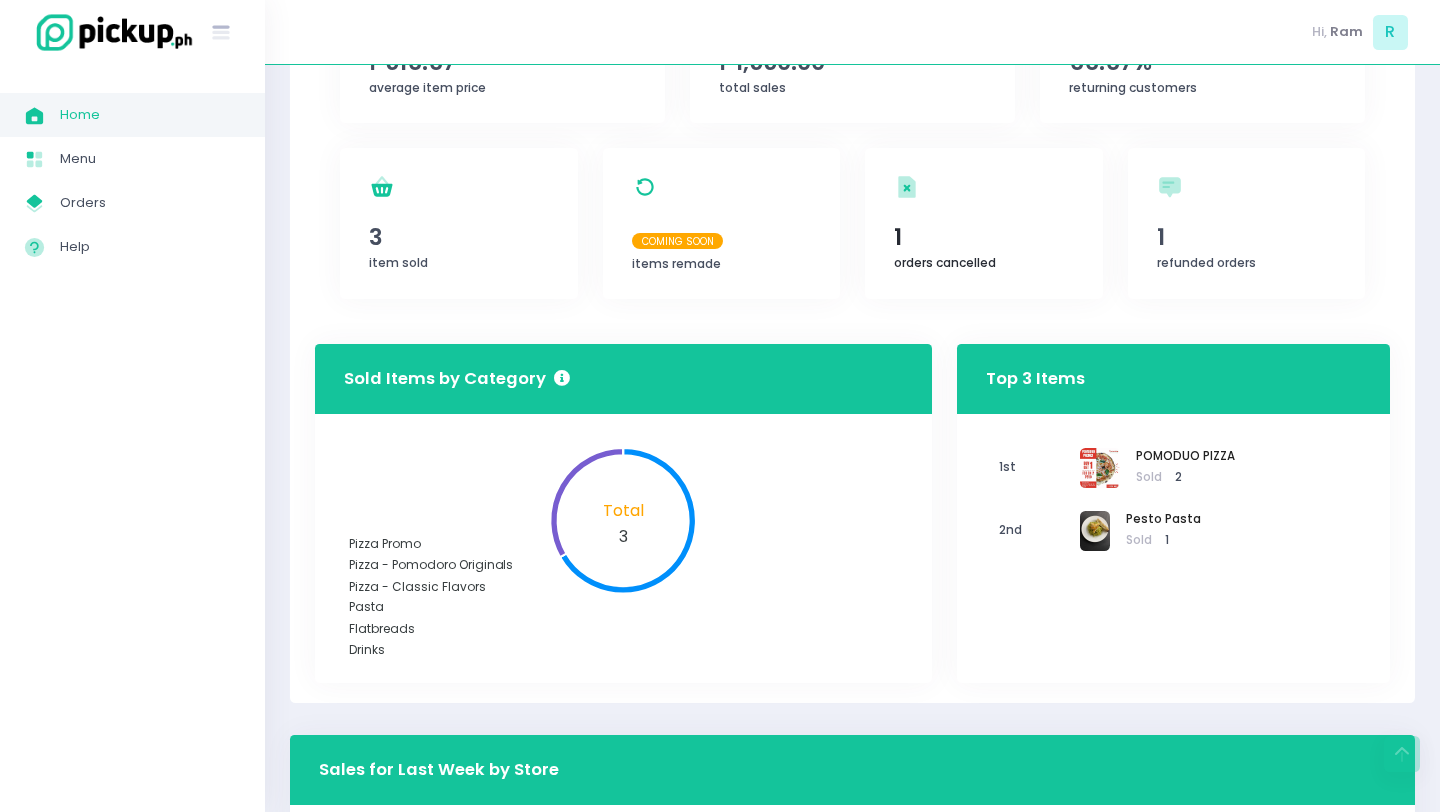 click on "orders cancelled" at bounding box center [945, 262] 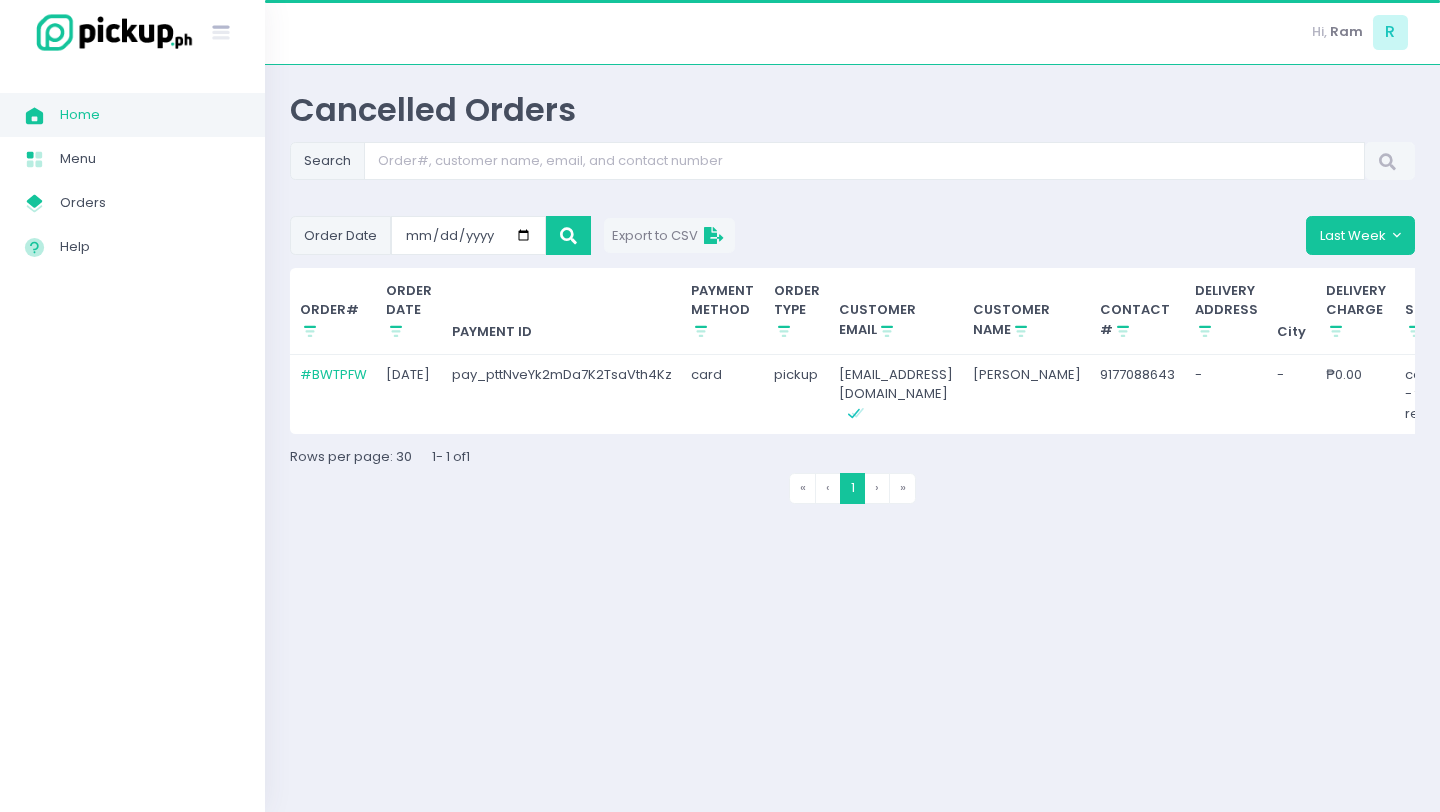 scroll, scrollTop: 0, scrollLeft: 0, axis: both 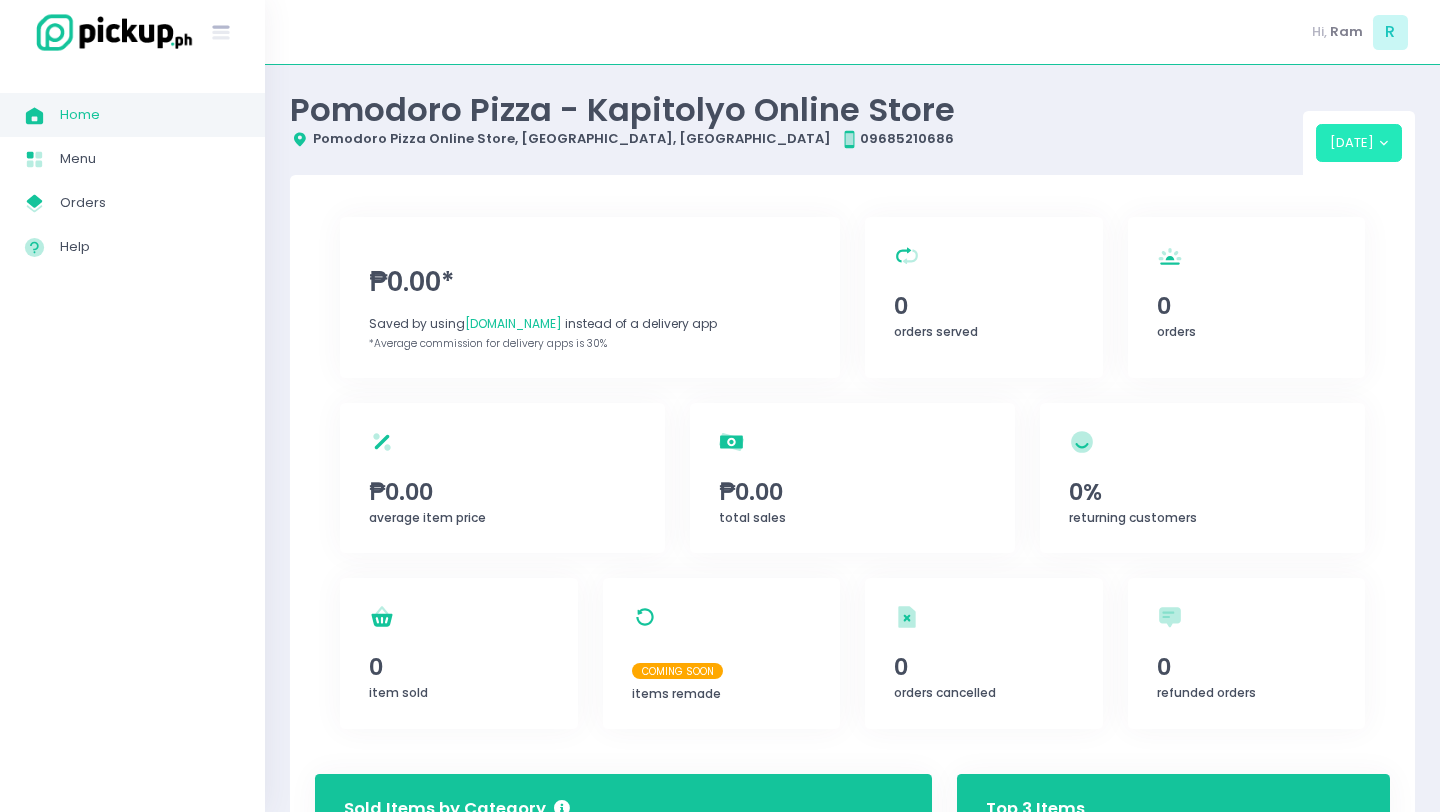 click on "[DATE]" at bounding box center [1359, 143] 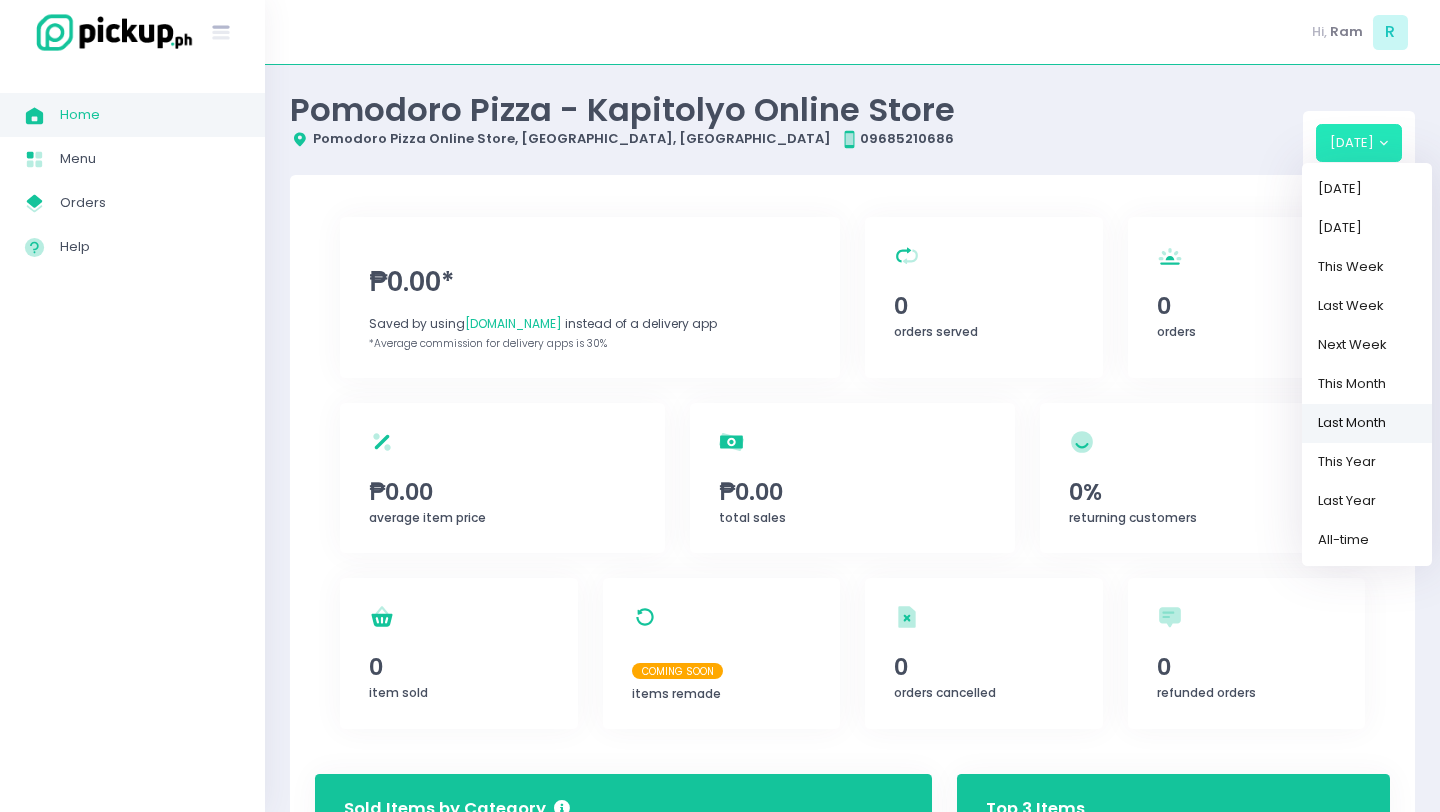 click on "Last Month" at bounding box center [1367, 423] 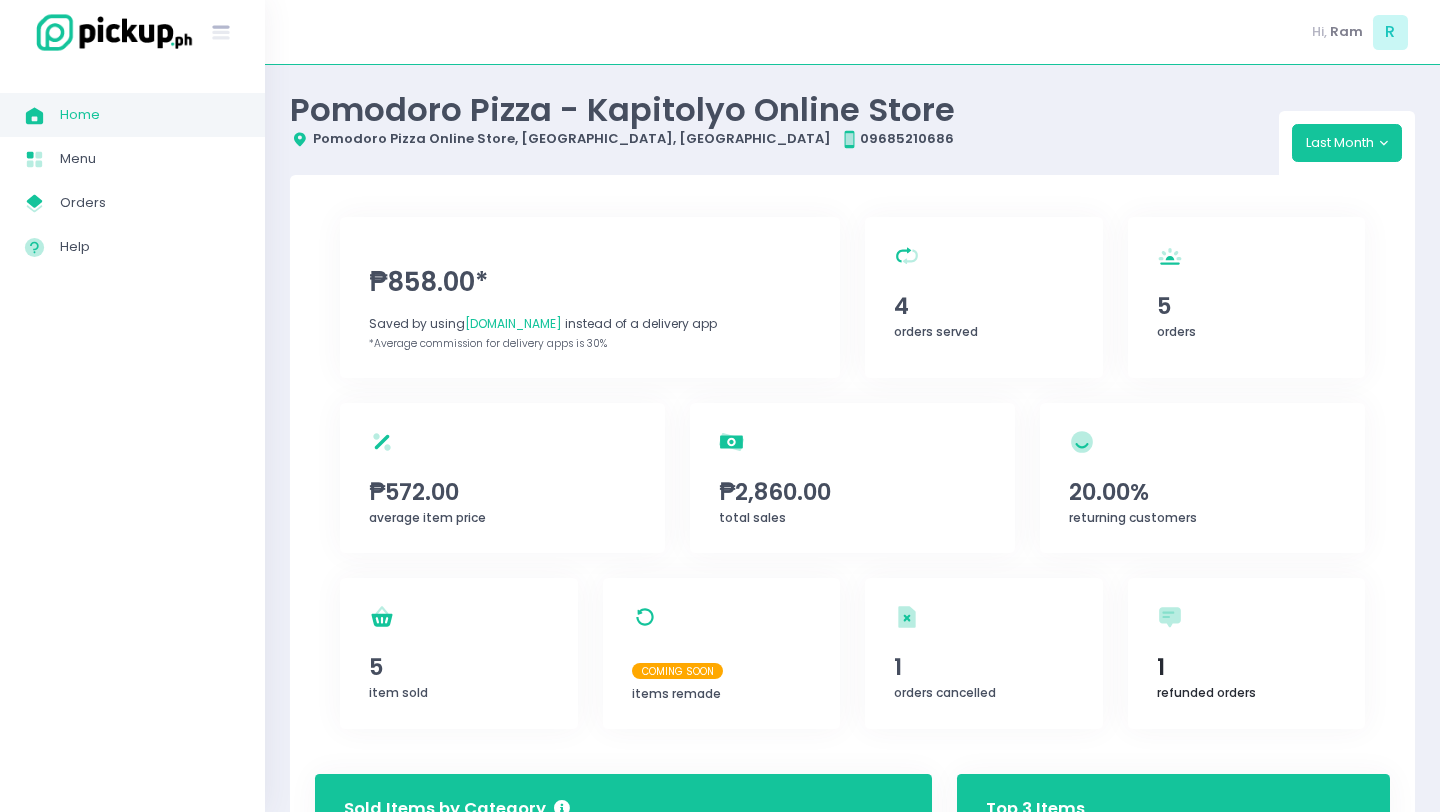 click on "1" at bounding box center [1246, 667] 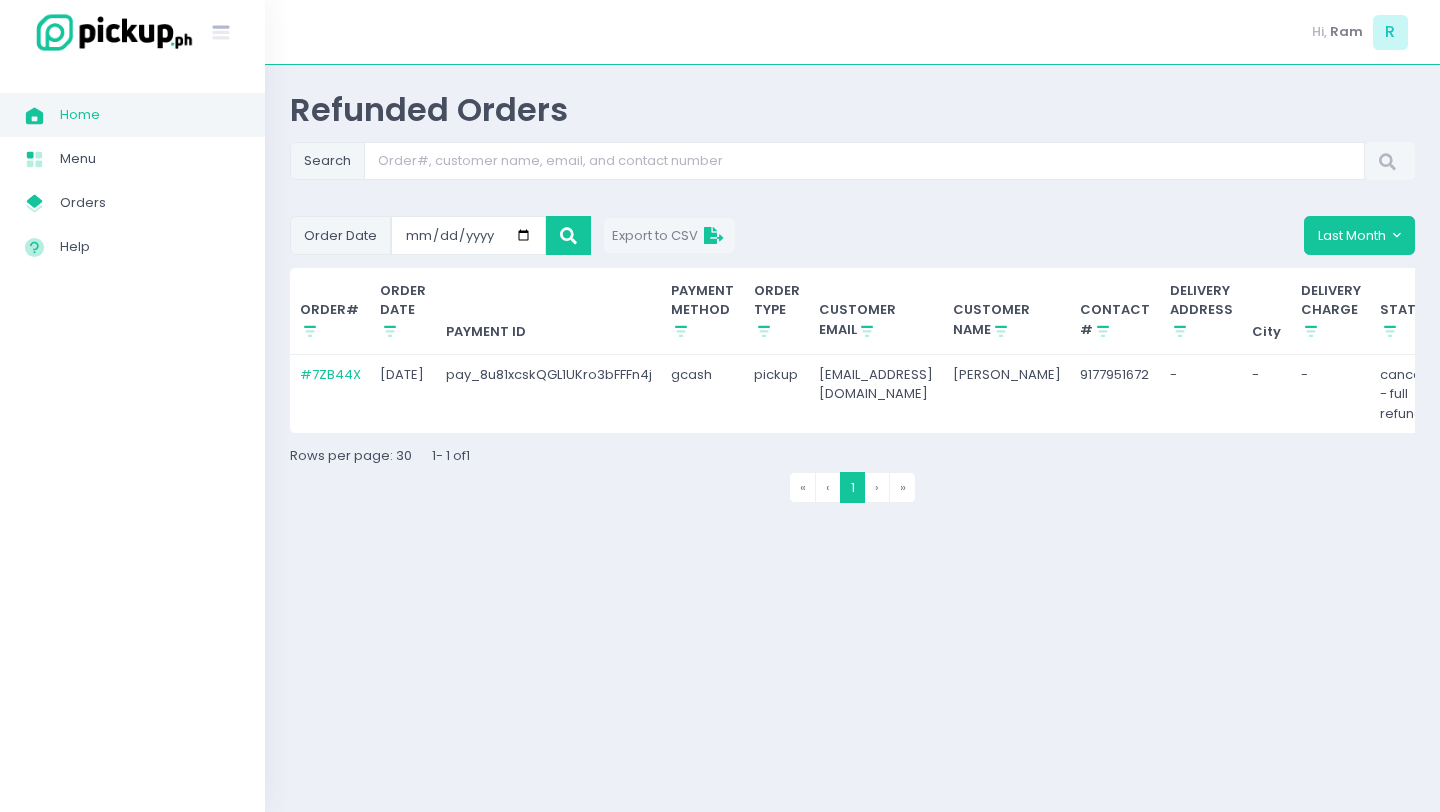 click on "pay_8u81xcskQGL1UKro3bFFFn4j" at bounding box center [549, 394] 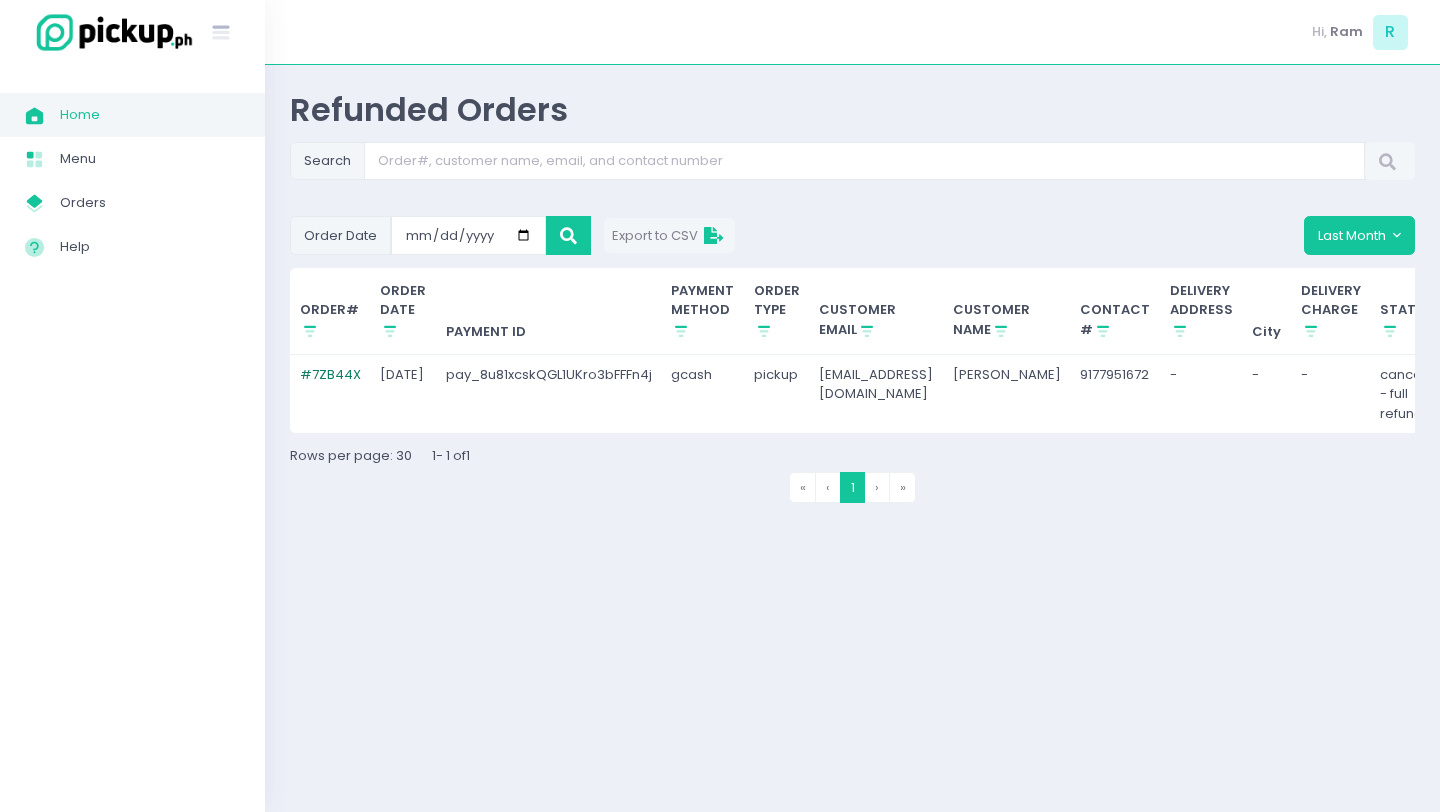 click on "# 7ZB44X" at bounding box center [330, 374] 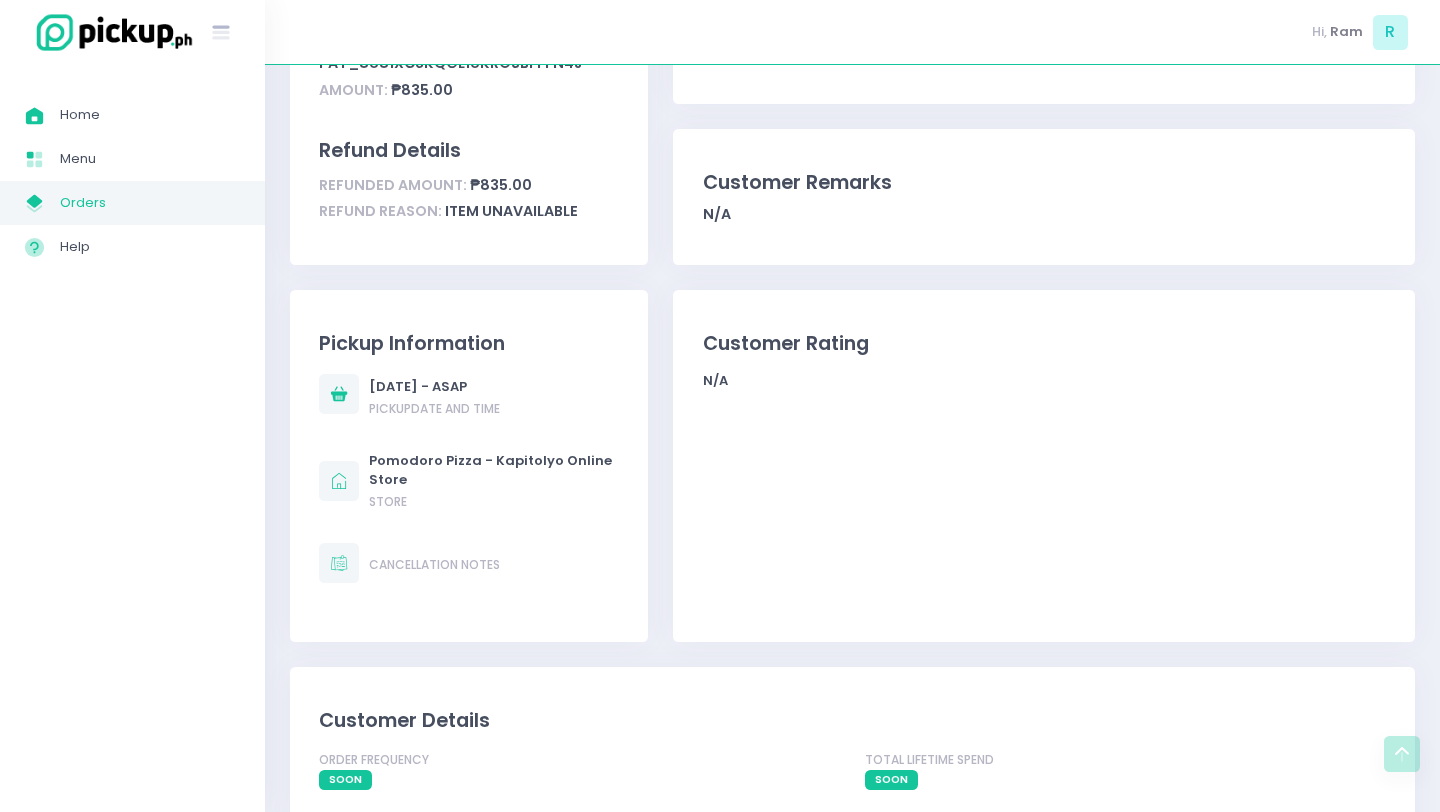 scroll, scrollTop: 547, scrollLeft: 0, axis: vertical 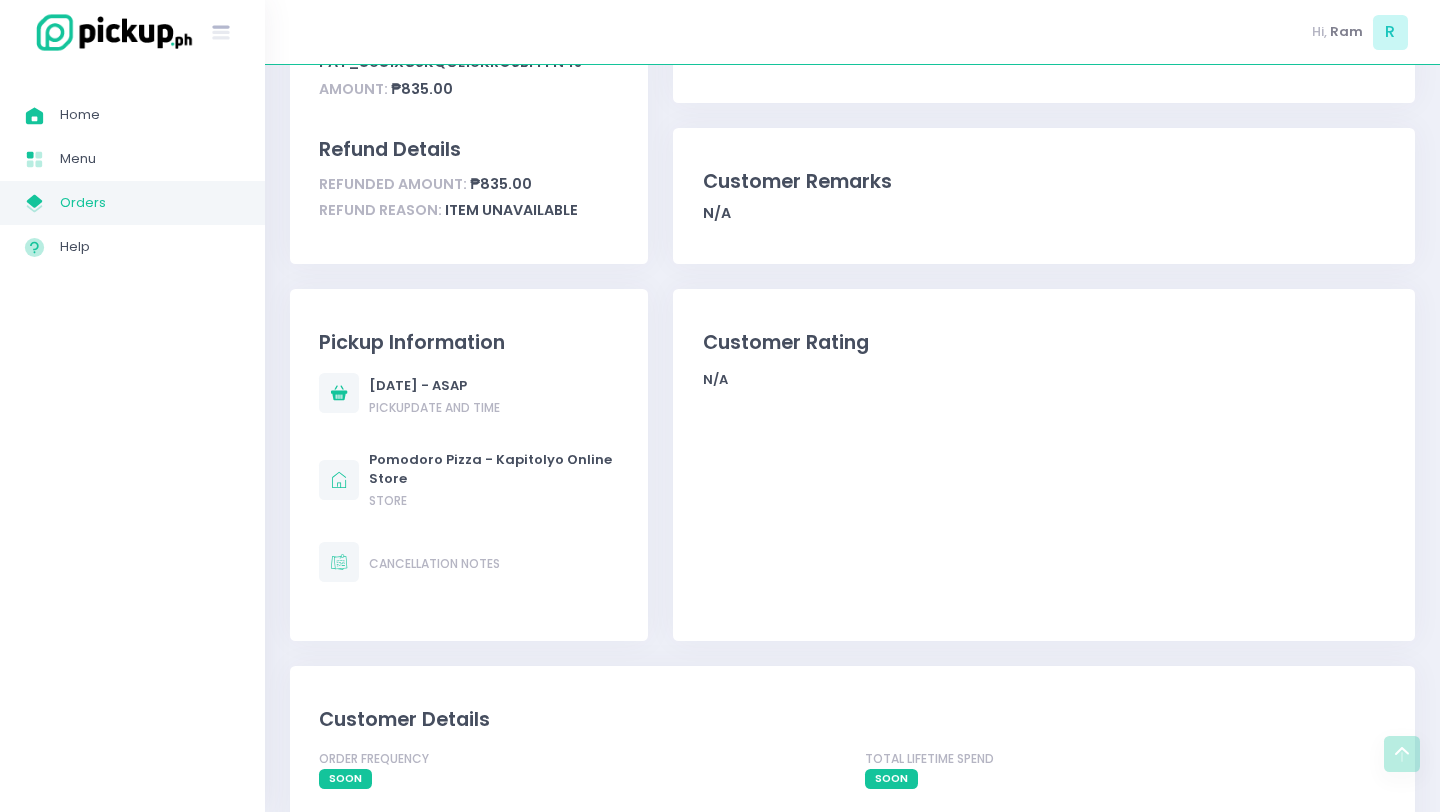 click on "Orders" at bounding box center (150, 203) 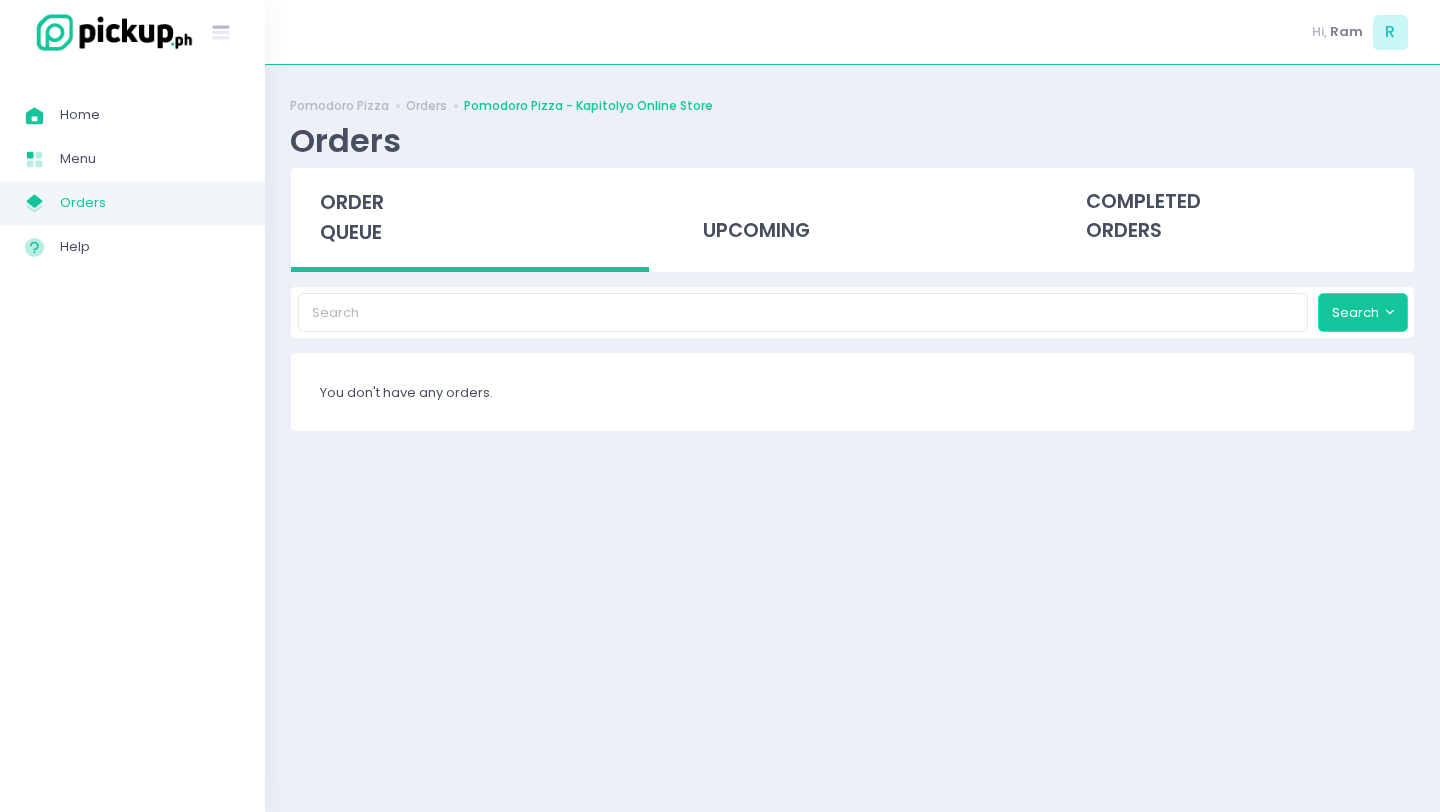 click on "Search" at bounding box center [1363, 312] 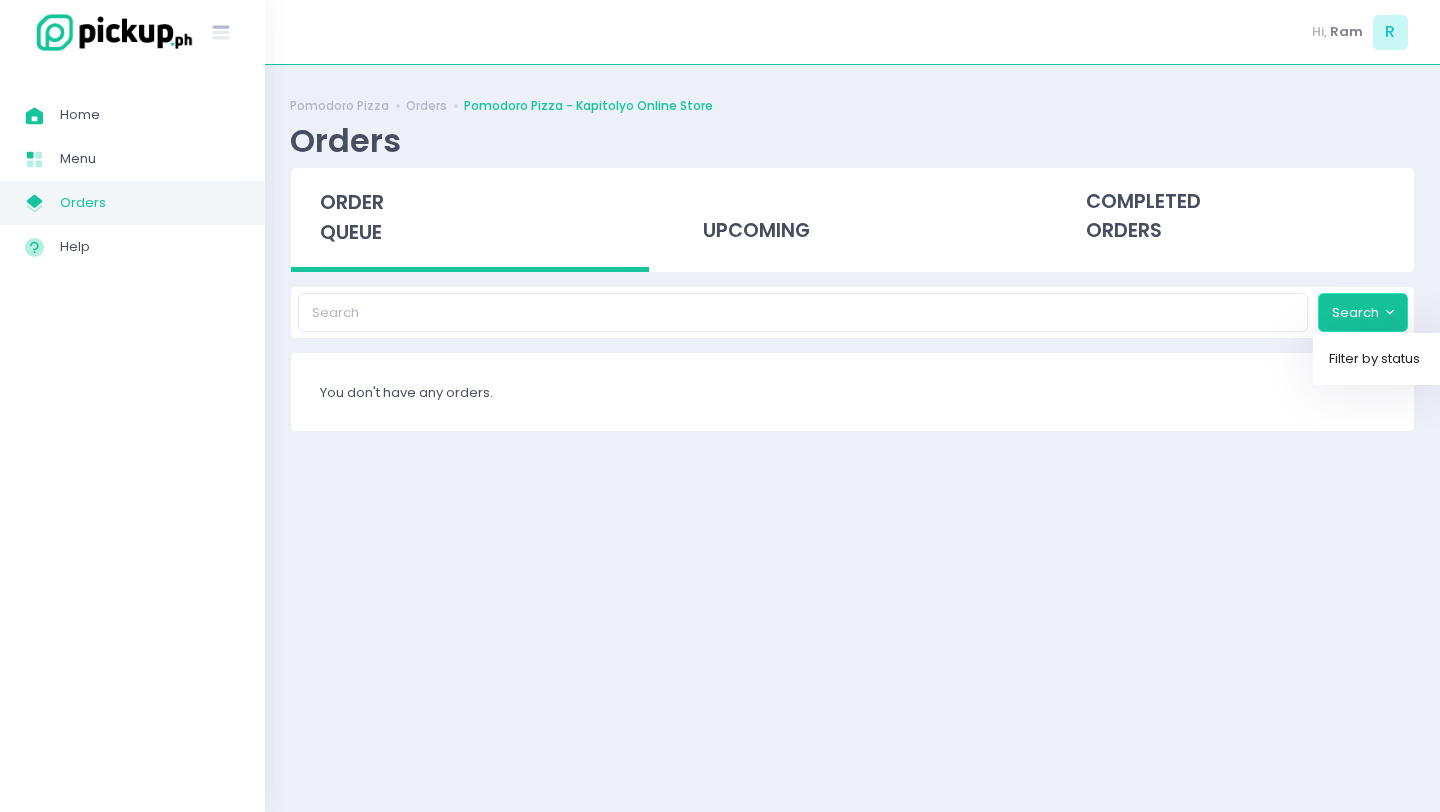 click on "Search" at bounding box center [1363, 312] 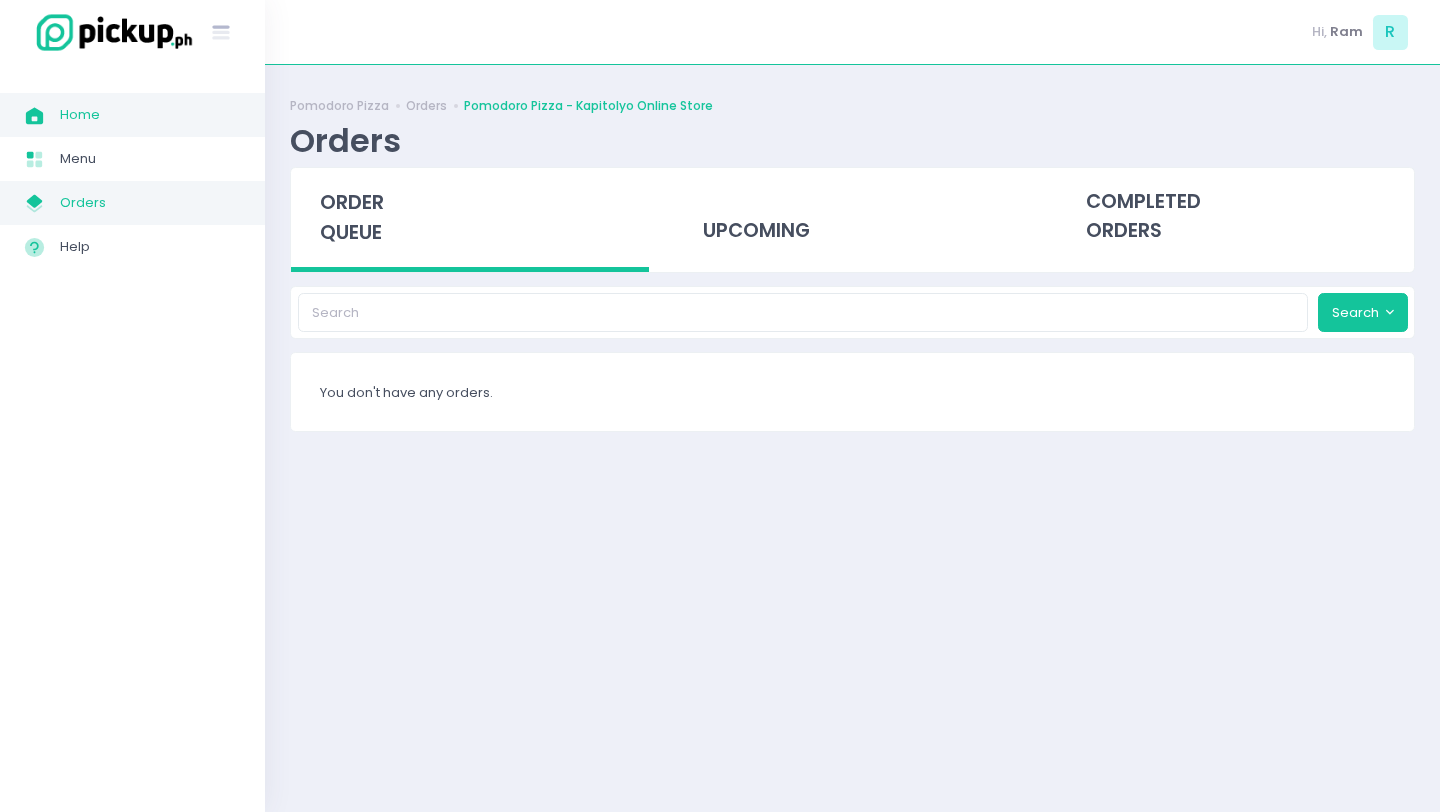 click on "Home" at bounding box center (150, 115) 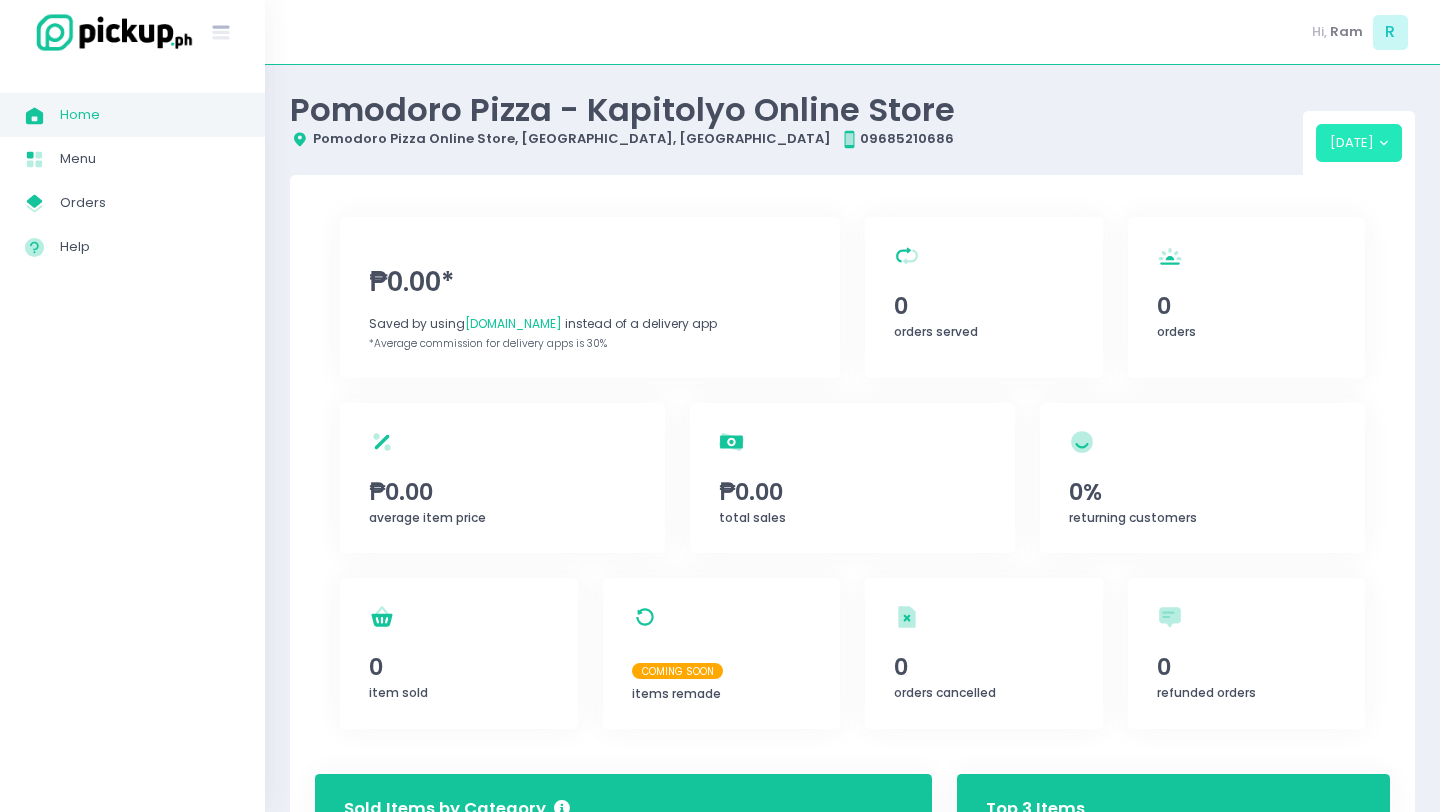 click on "[DATE]" at bounding box center (1359, 143) 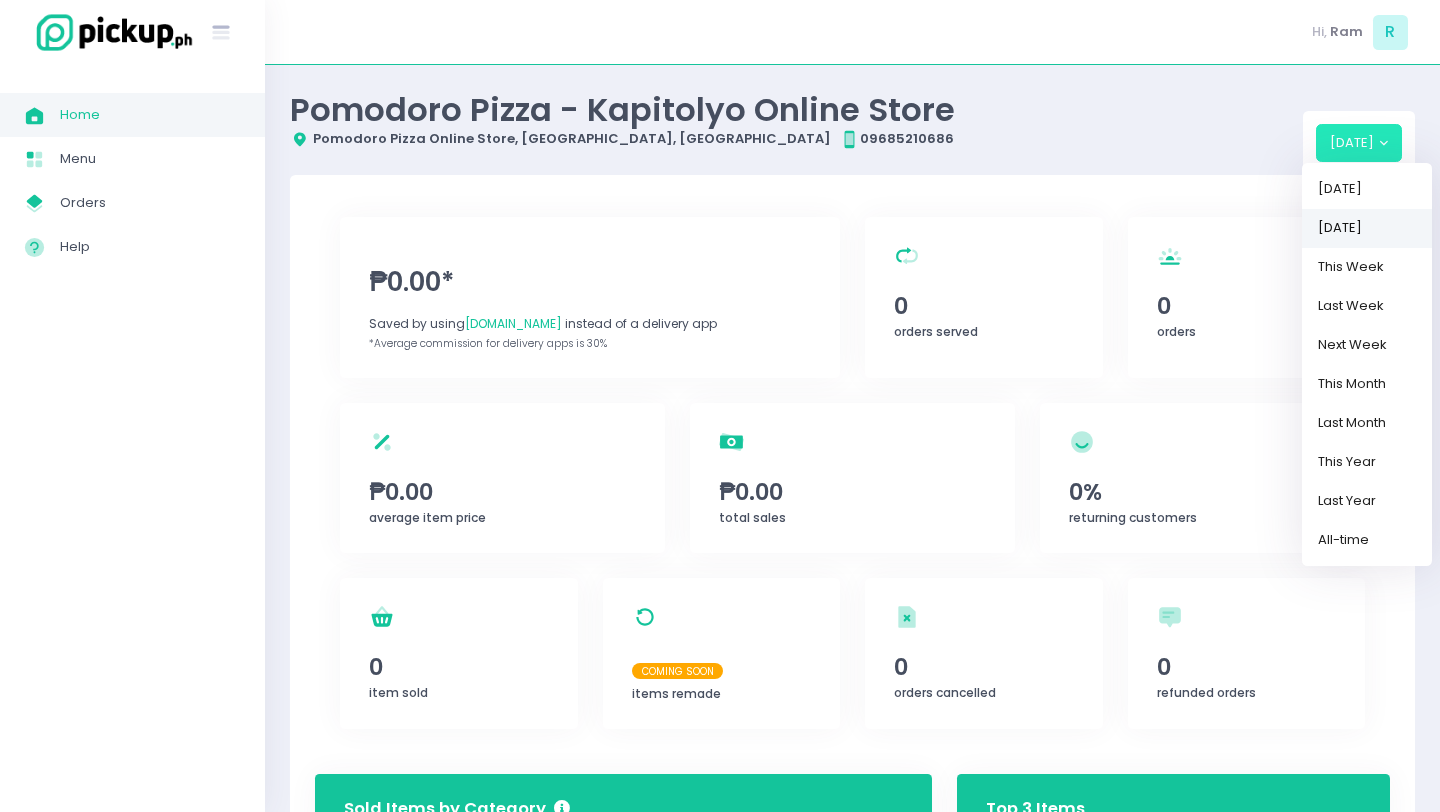 click on "[DATE]" at bounding box center (1367, 228) 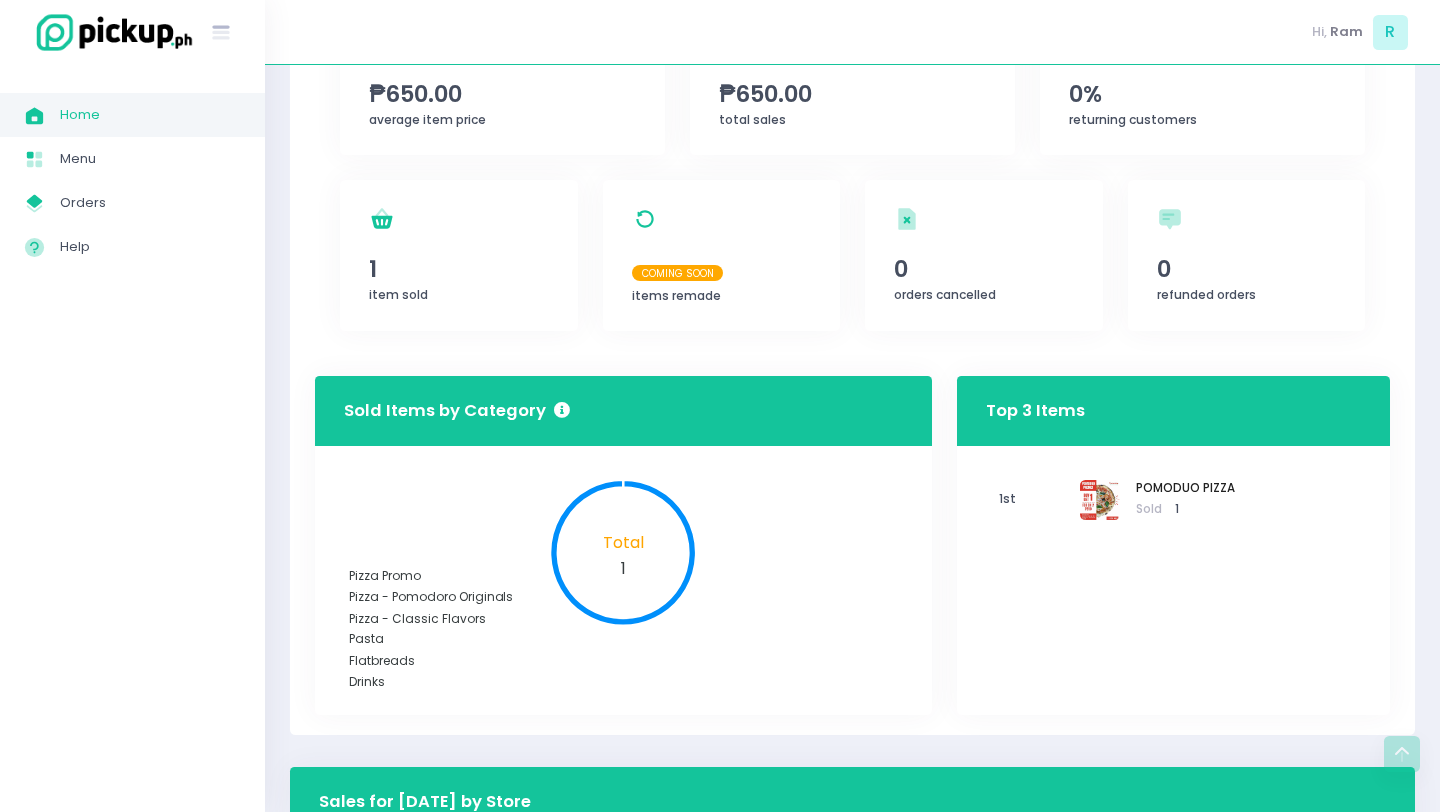 scroll, scrollTop: 400, scrollLeft: 0, axis: vertical 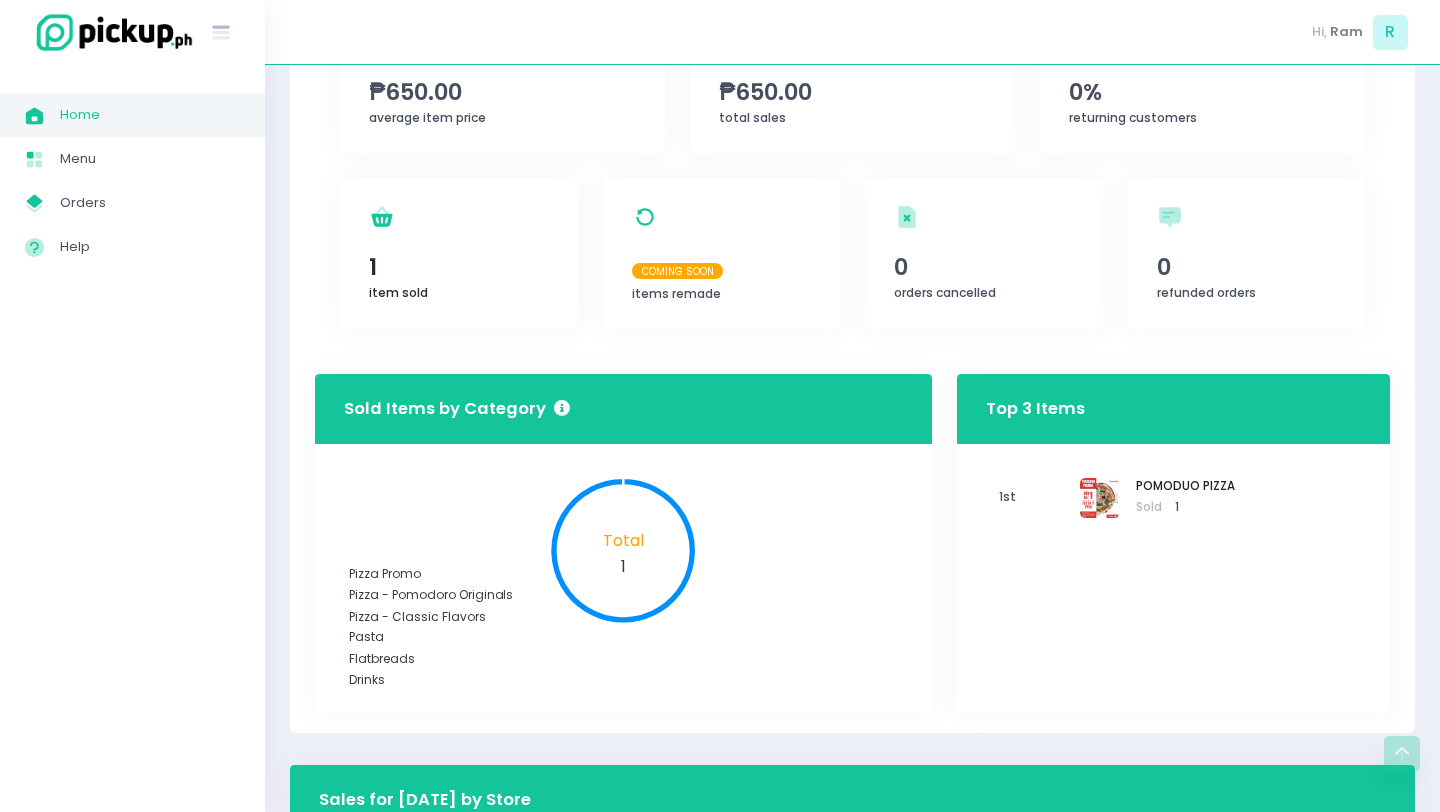 click on "1" at bounding box center [458, 267] 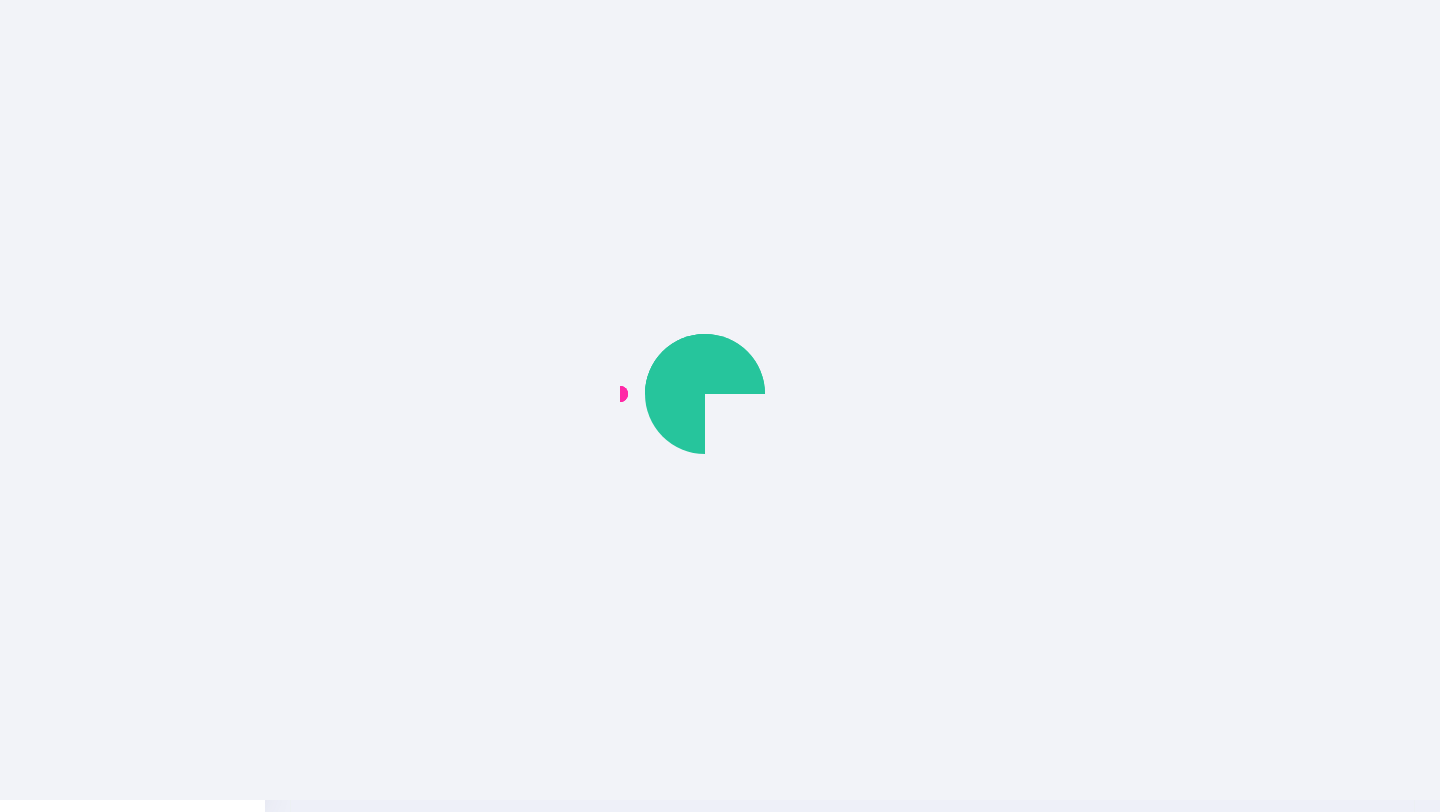 scroll, scrollTop: 0, scrollLeft: 0, axis: both 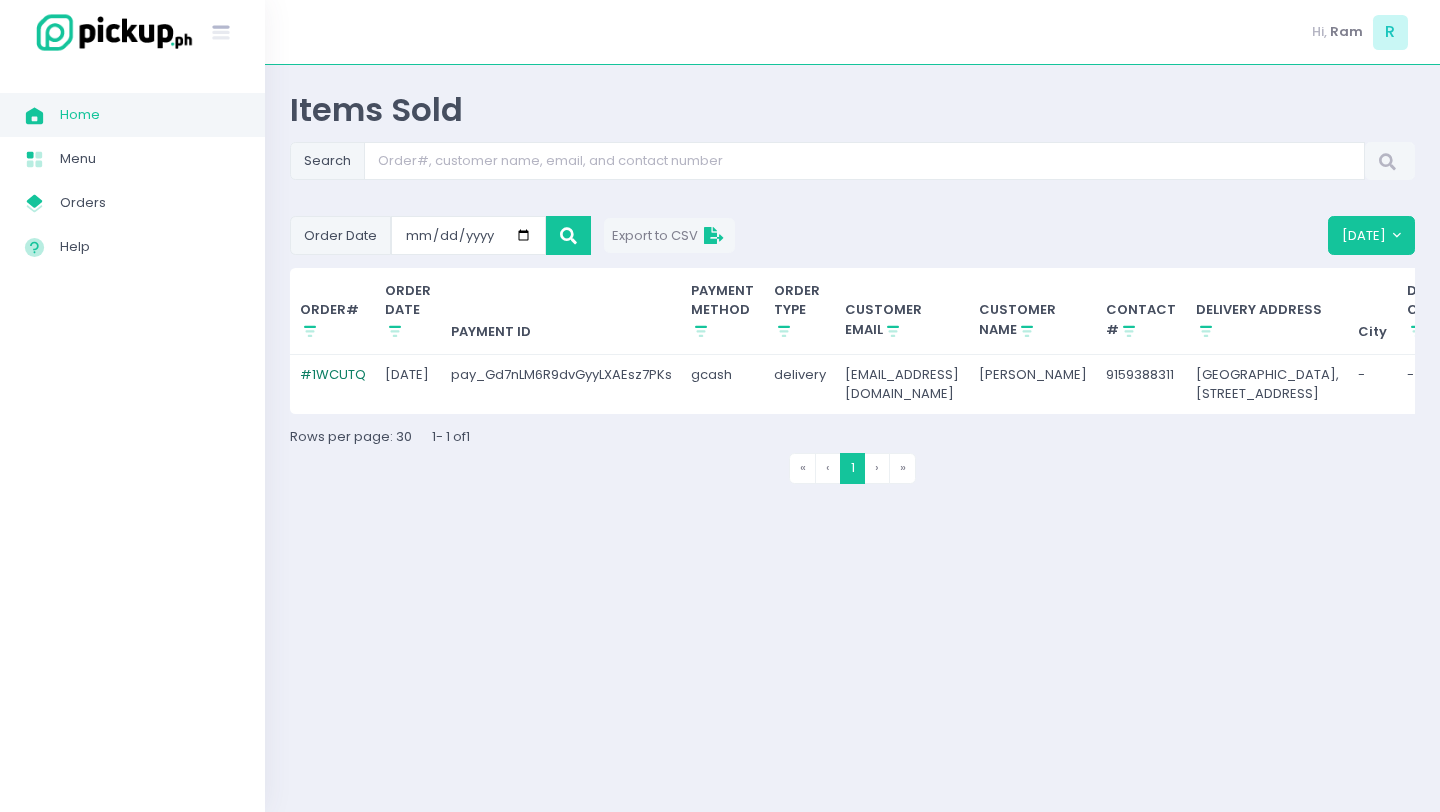 click on "# 1WCUTQ" at bounding box center (333, 374) 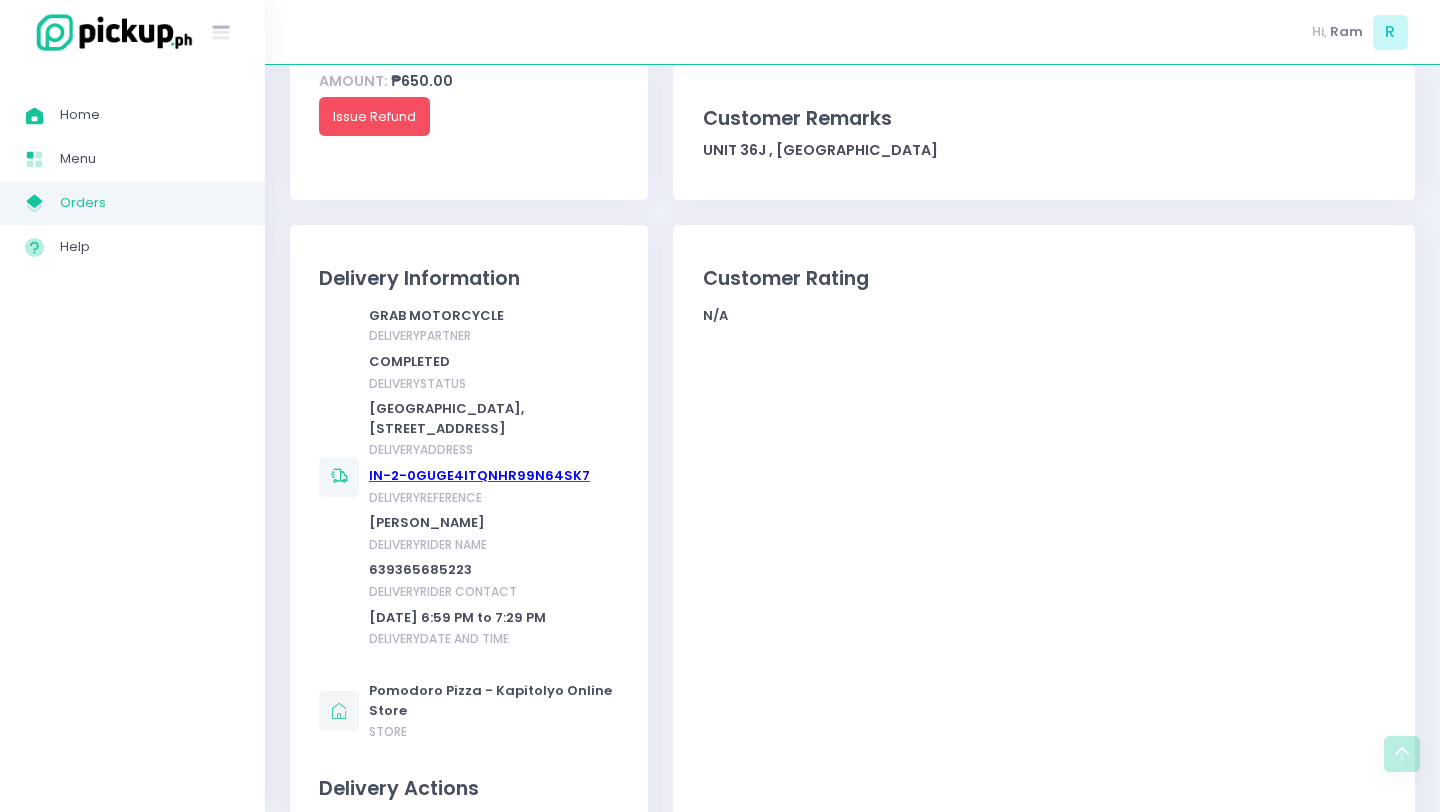 scroll, scrollTop: 559, scrollLeft: 0, axis: vertical 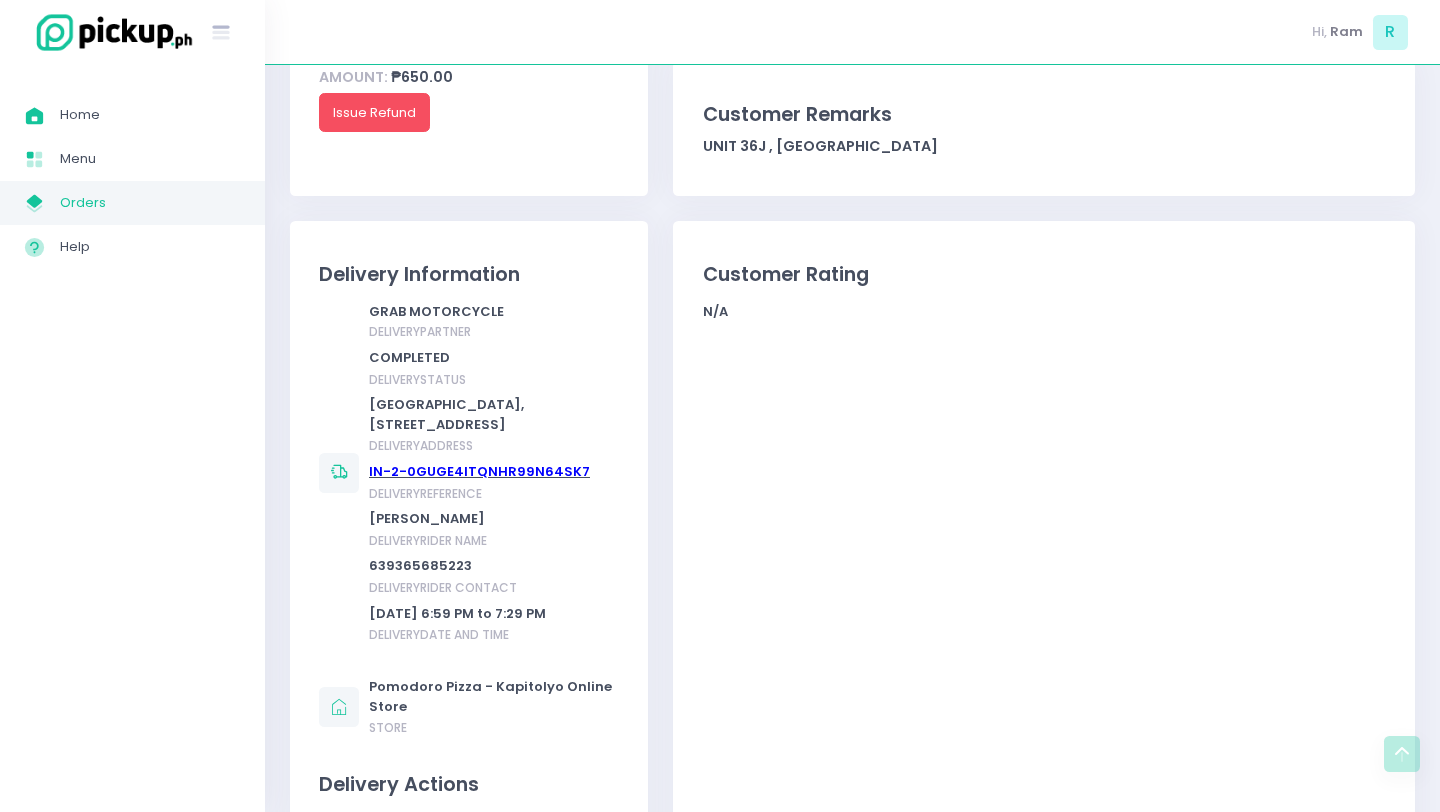 click on "IN-2-0GUGE4ITQNHR99N64SK7" at bounding box center (479, 471) 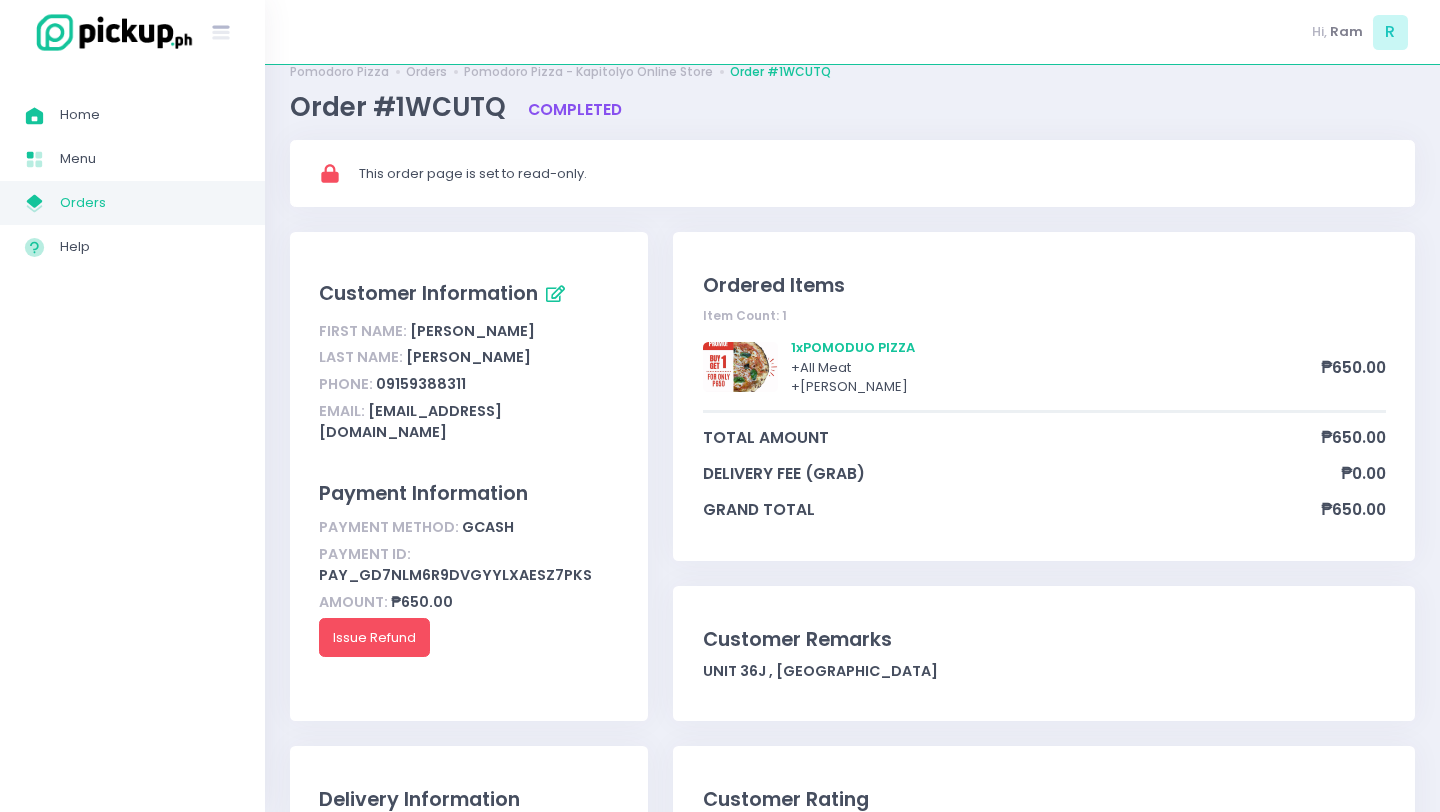 scroll, scrollTop: 0, scrollLeft: 0, axis: both 